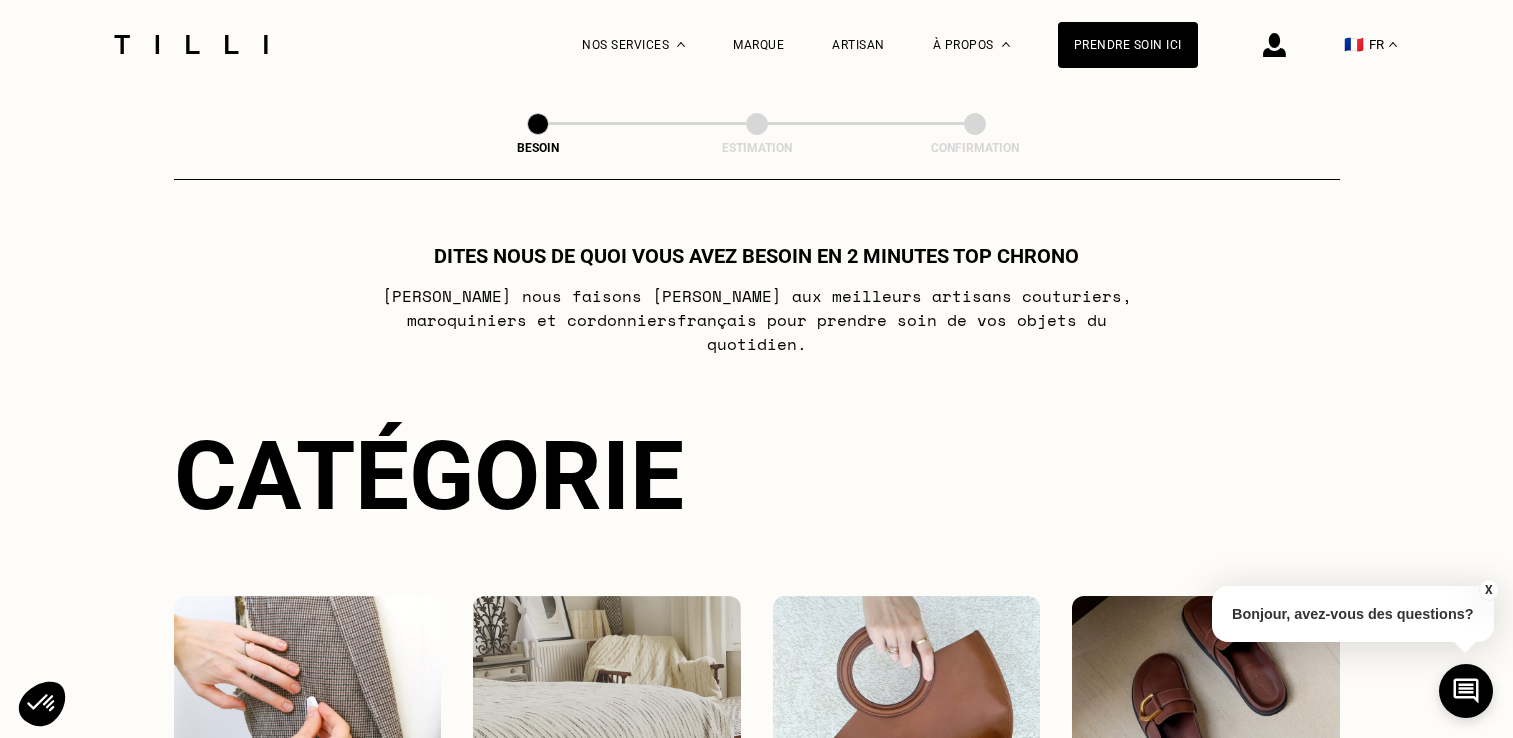scroll, scrollTop: 0, scrollLeft: 0, axis: both 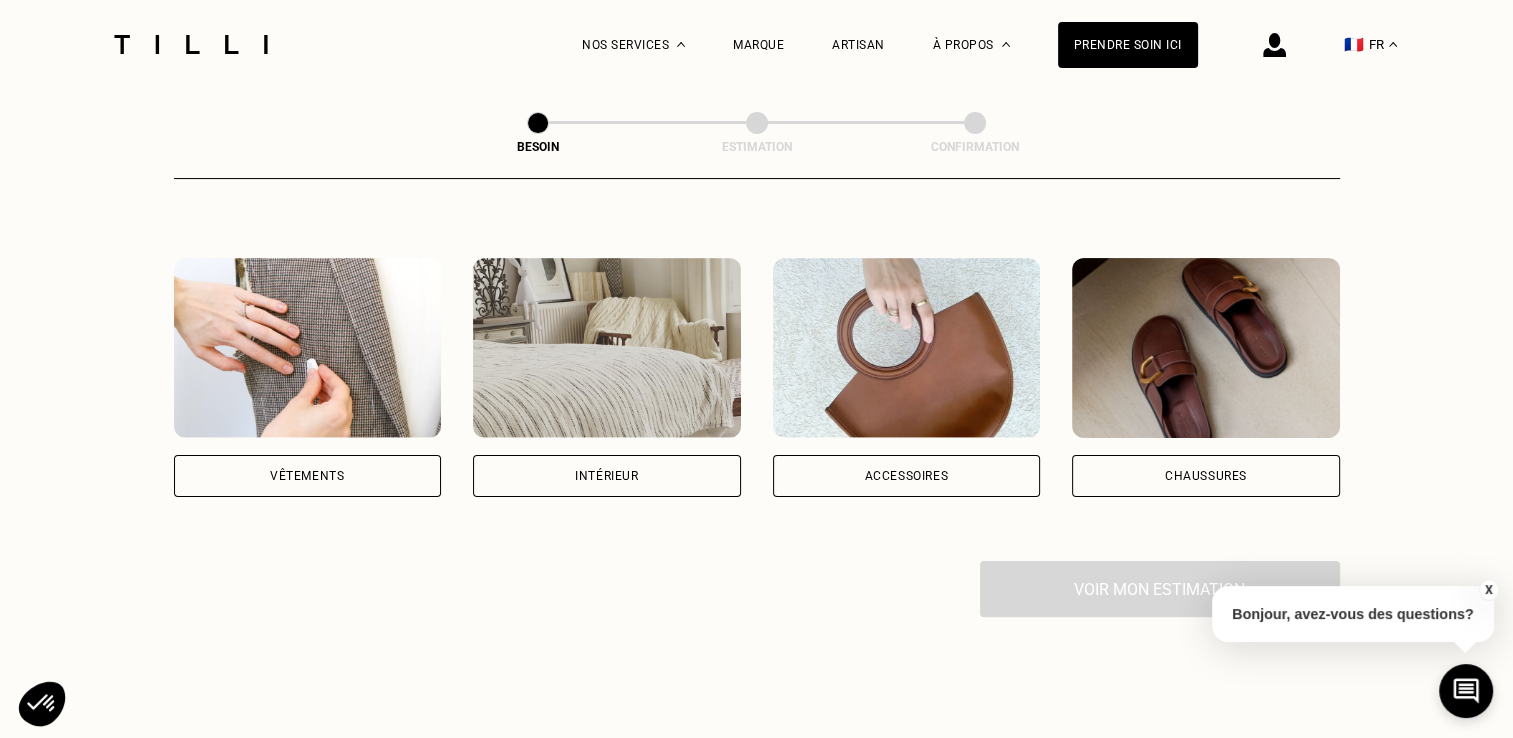 click on "Vêtements" at bounding box center (307, 476) 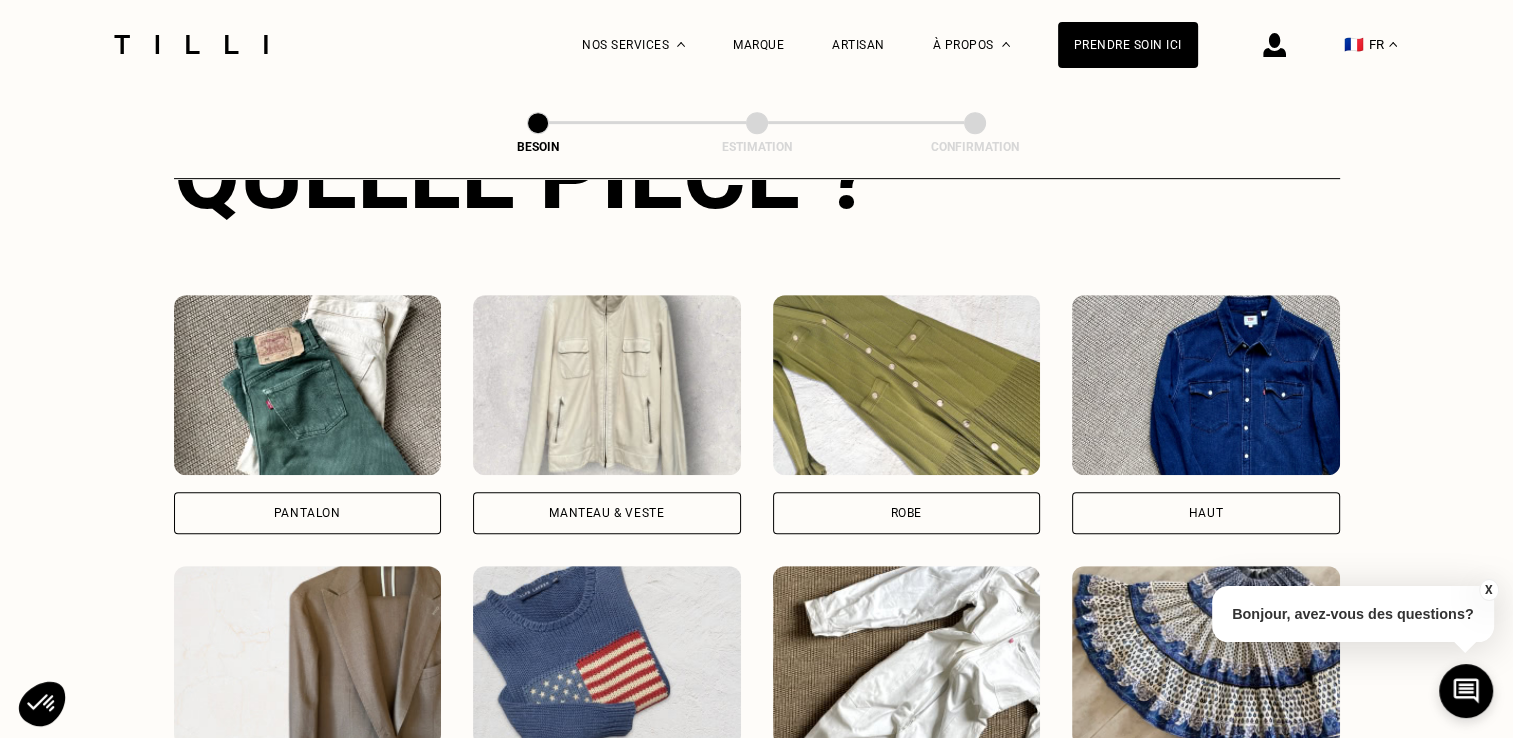 scroll, scrollTop: 852, scrollLeft: 0, axis: vertical 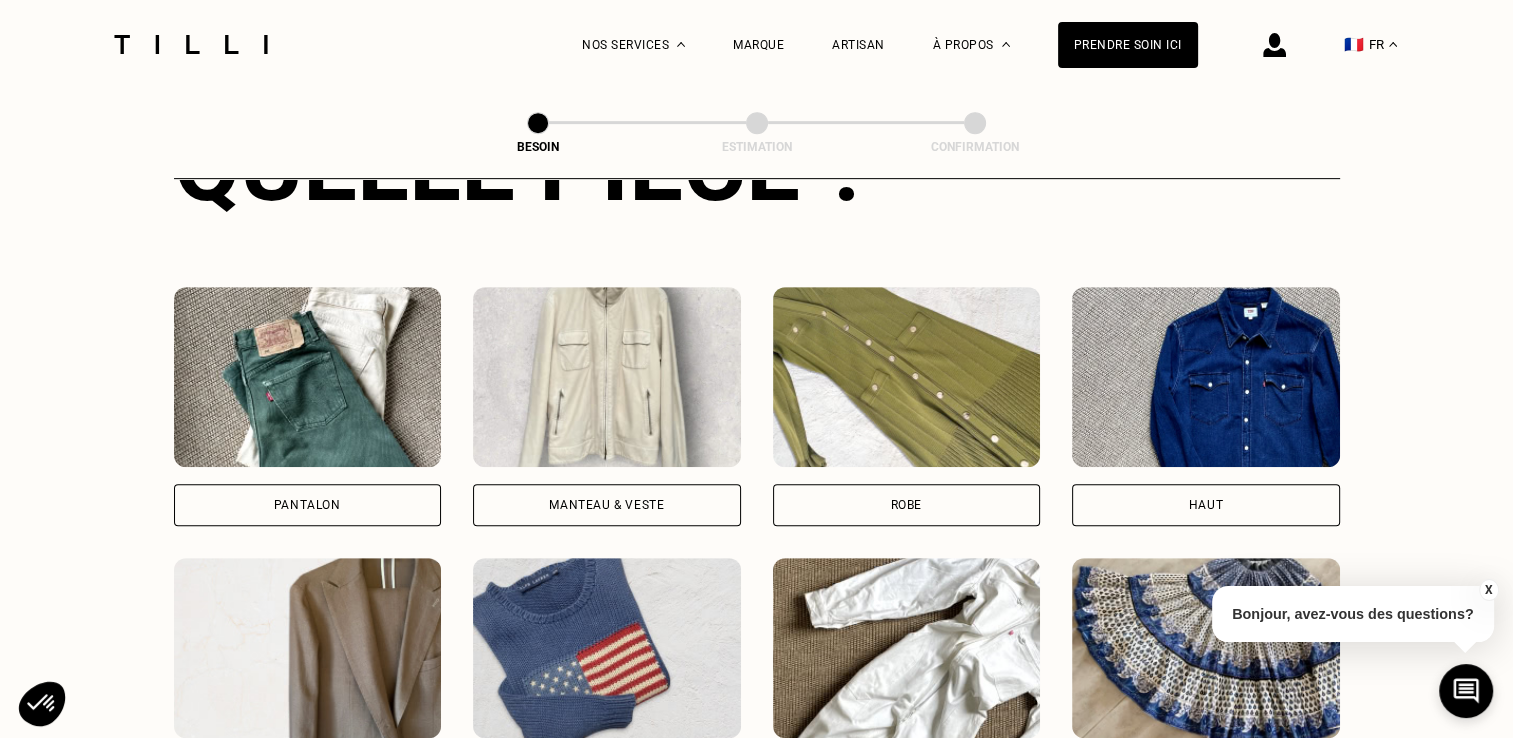 click on "Pantalon" at bounding box center [308, 505] 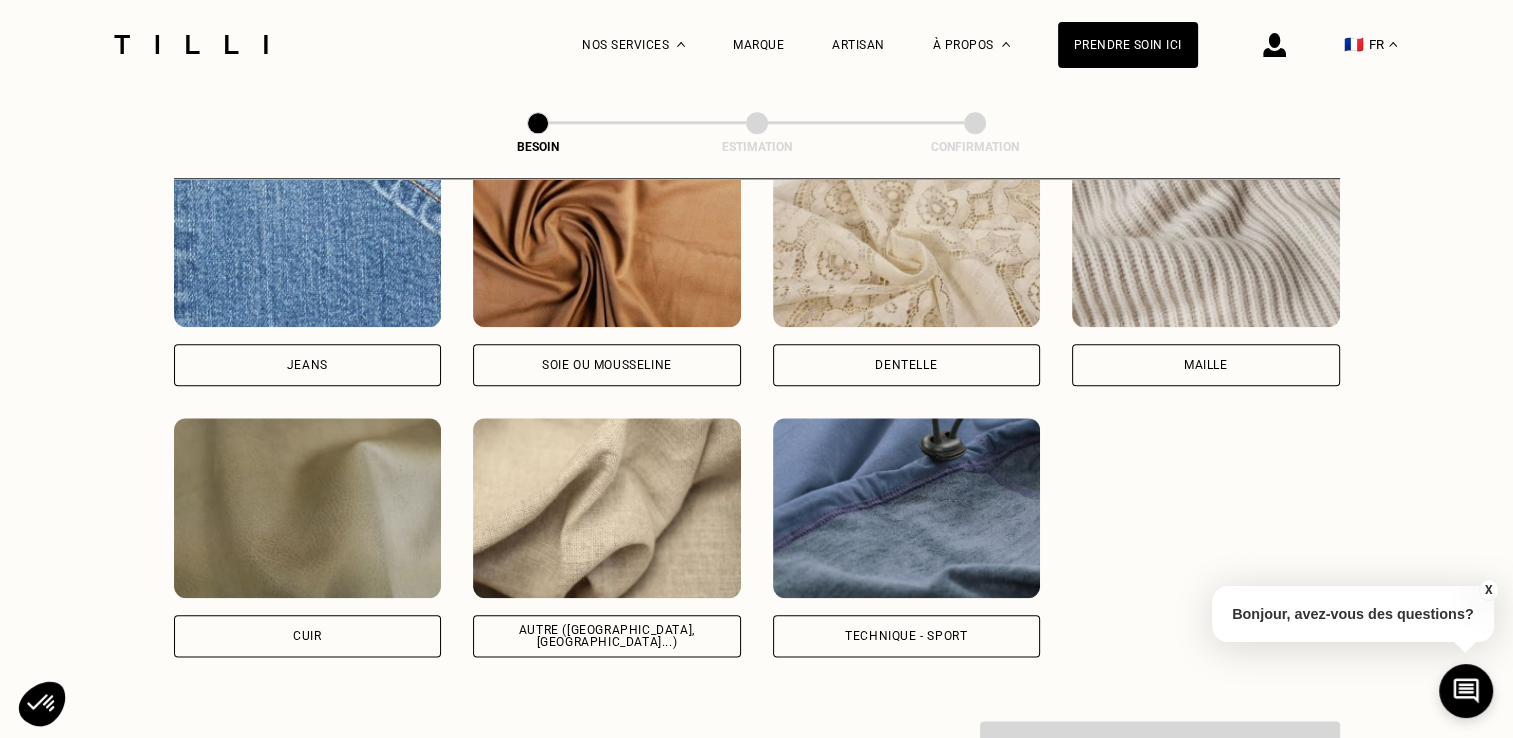scroll, scrollTop: 2203, scrollLeft: 0, axis: vertical 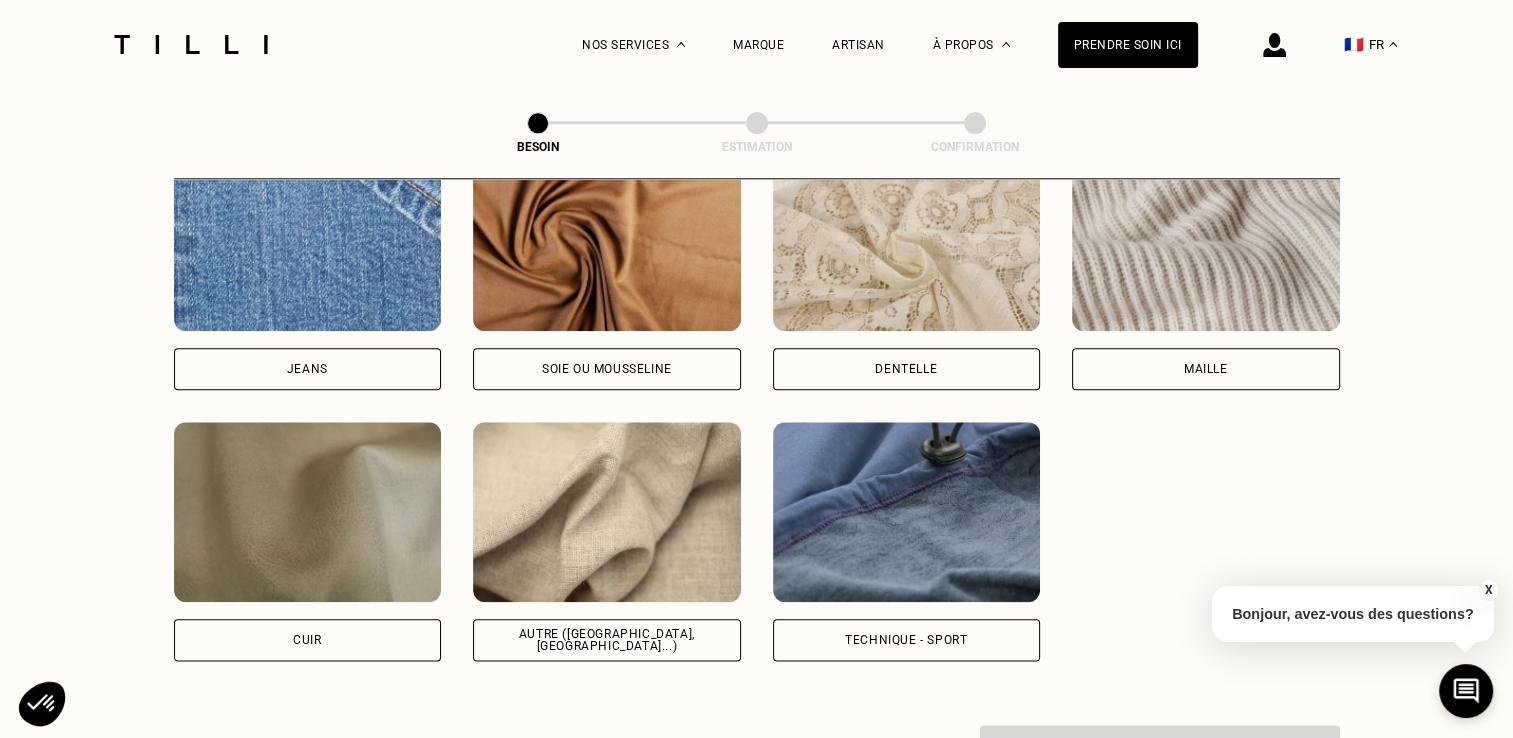click on "Autre ([GEOGRAPHIC_DATA], [GEOGRAPHIC_DATA]...)" at bounding box center [607, 640] 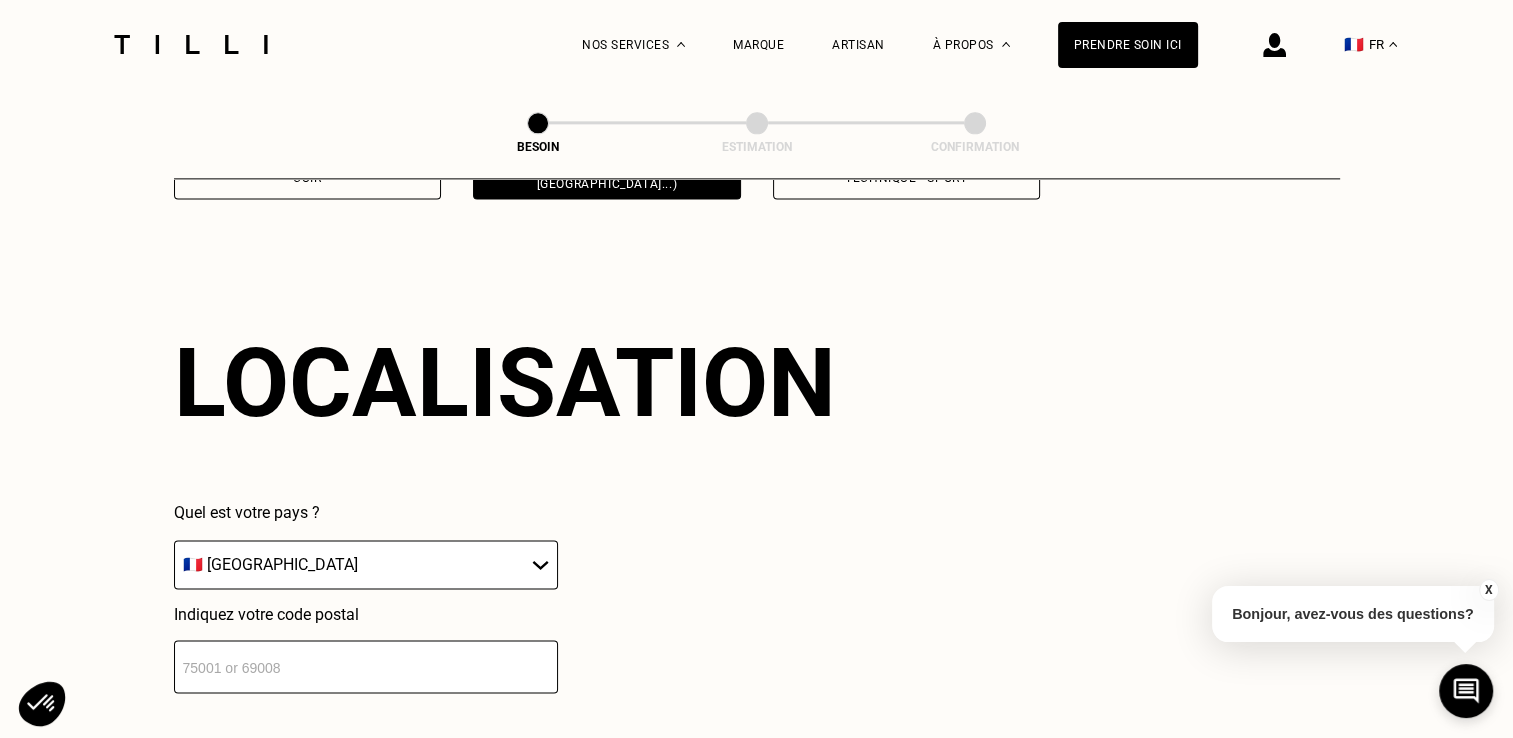 scroll, scrollTop: 2686, scrollLeft: 0, axis: vertical 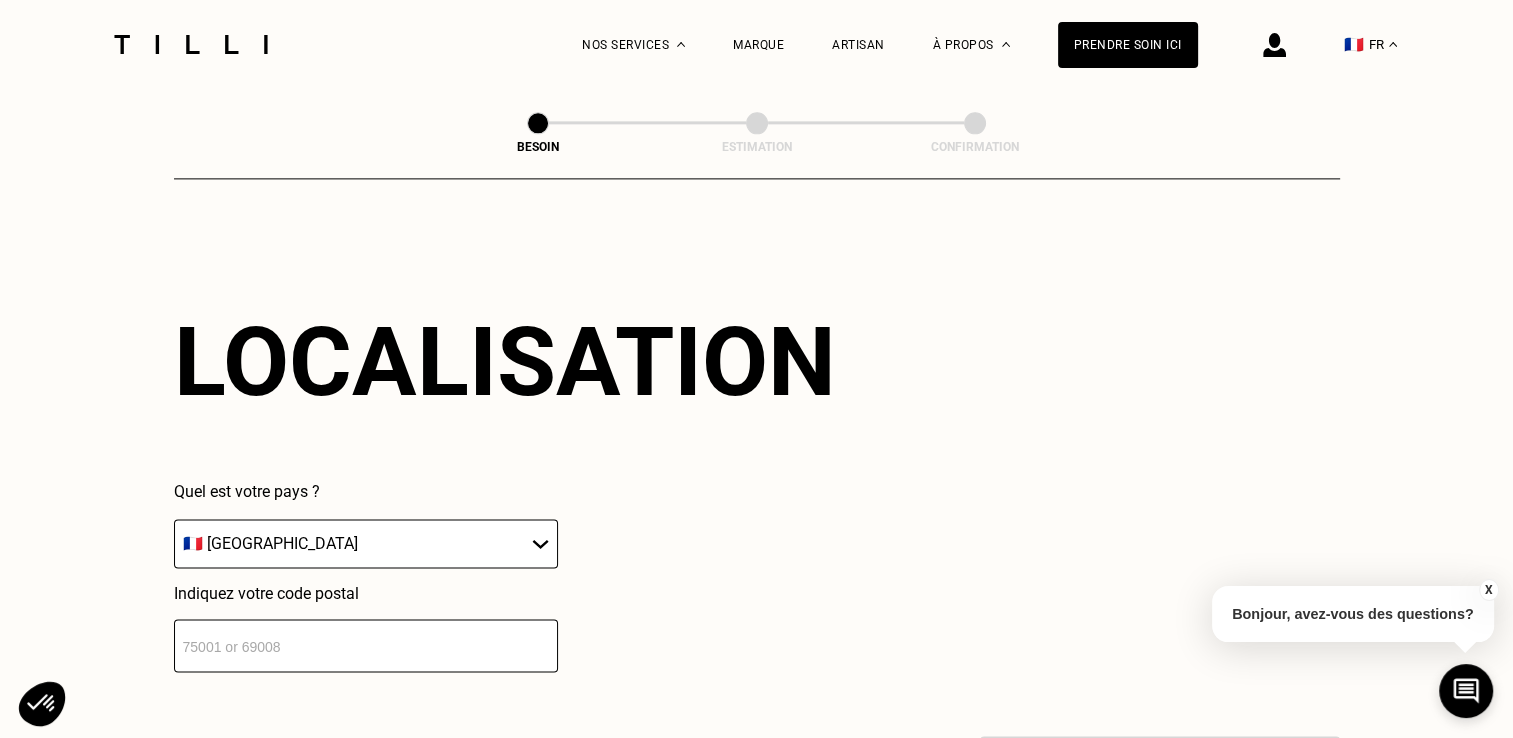 click at bounding box center [366, 645] 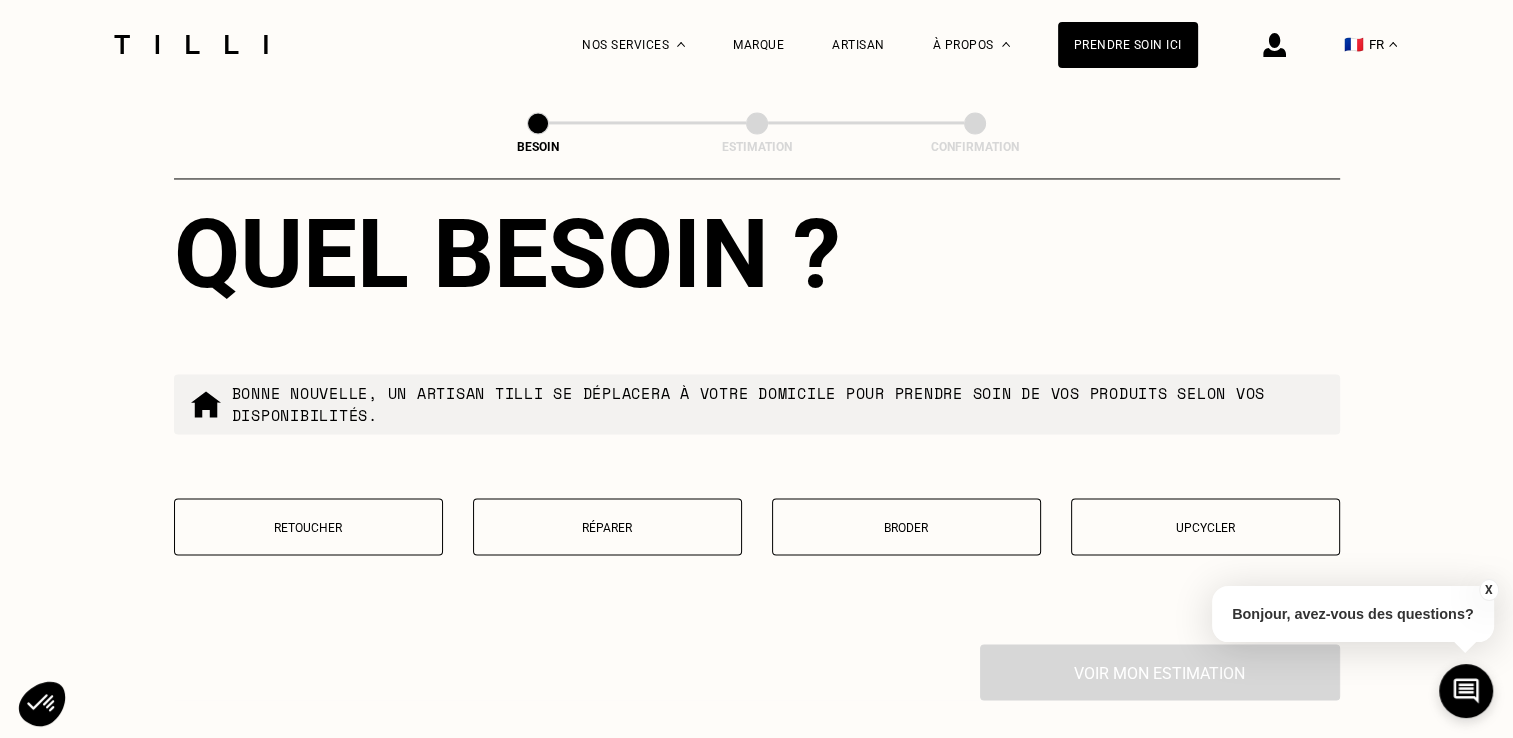 scroll, scrollTop: 3290, scrollLeft: 0, axis: vertical 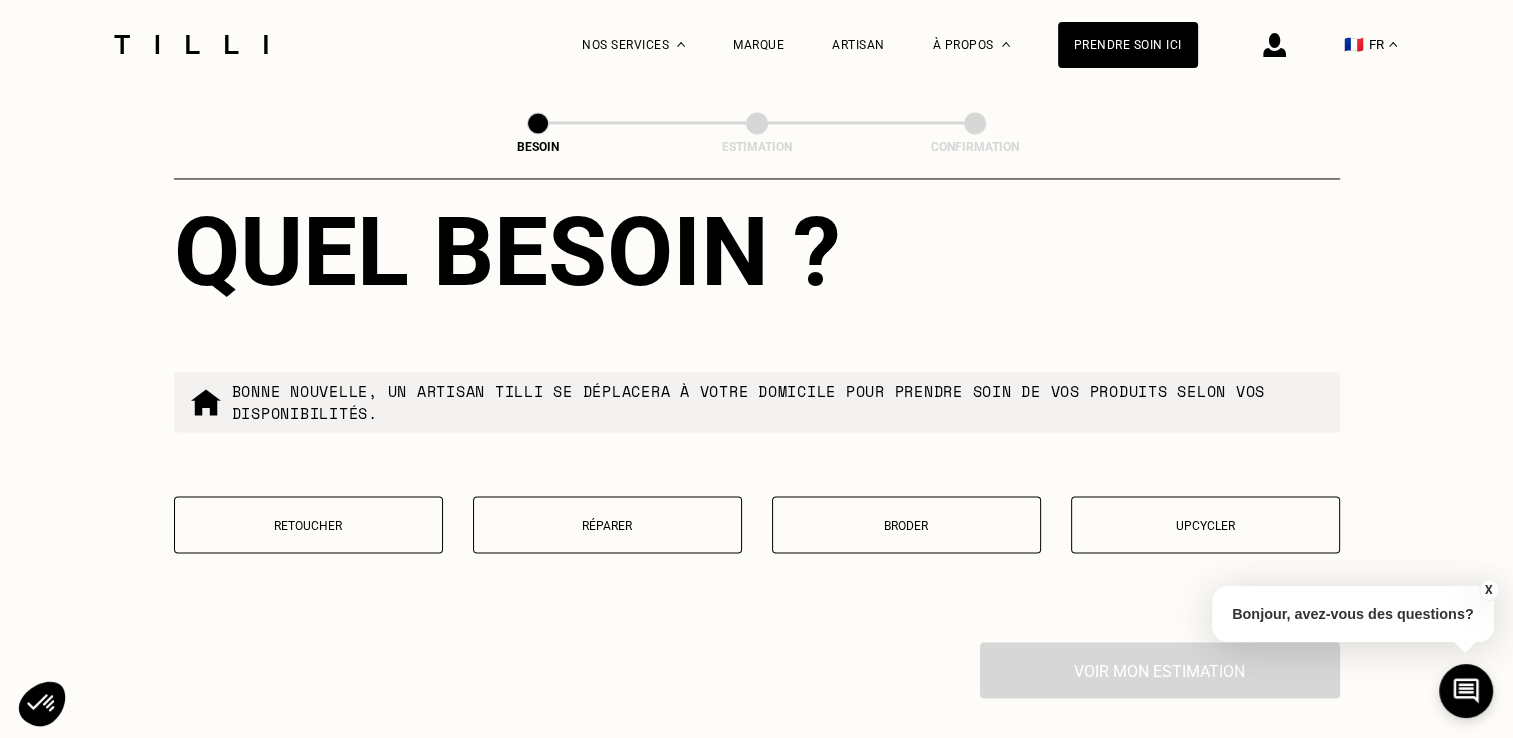 click on "Retoucher" at bounding box center (308, 524) 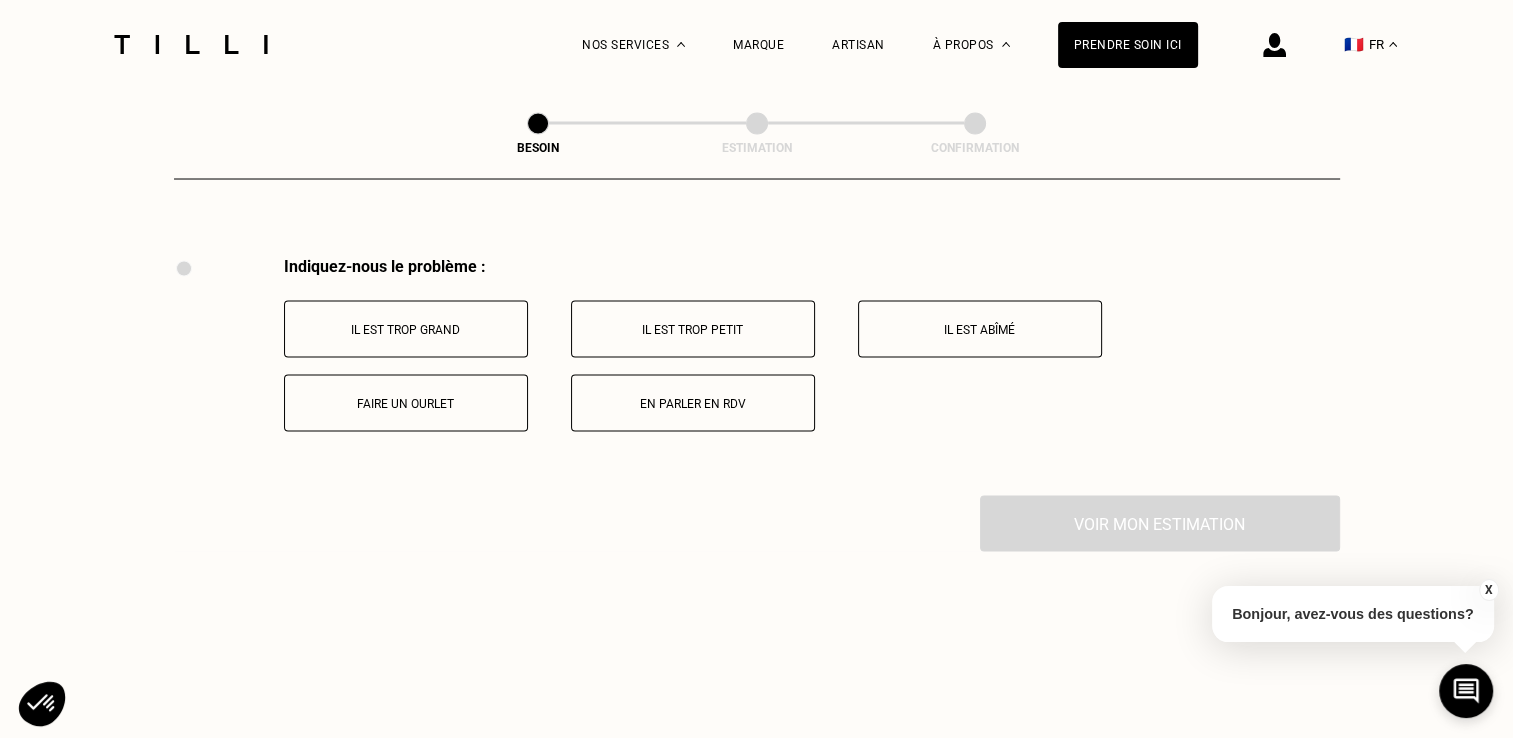 scroll, scrollTop: 3697, scrollLeft: 0, axis: vertical 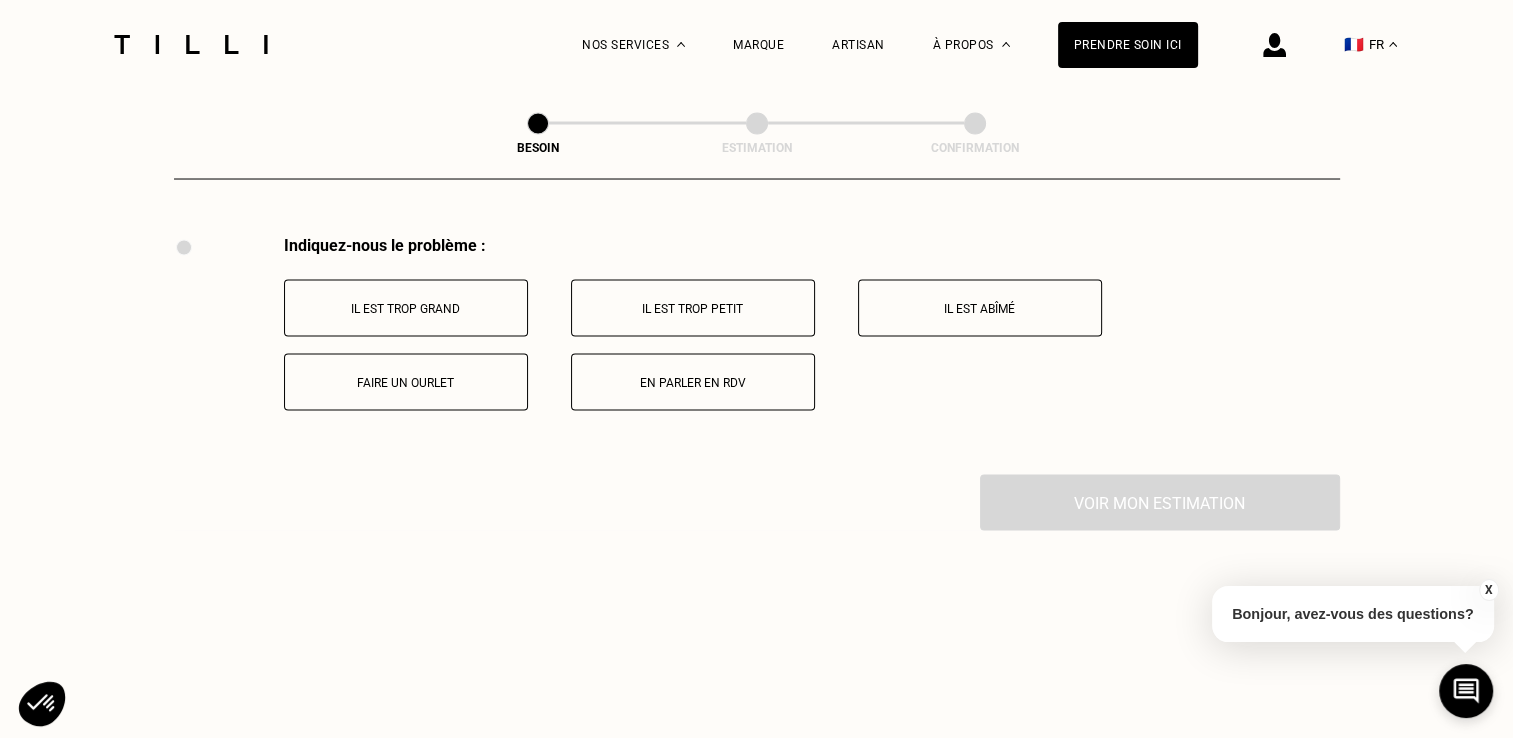 click on "Il est trop grand" at bounding box center (406, 308) 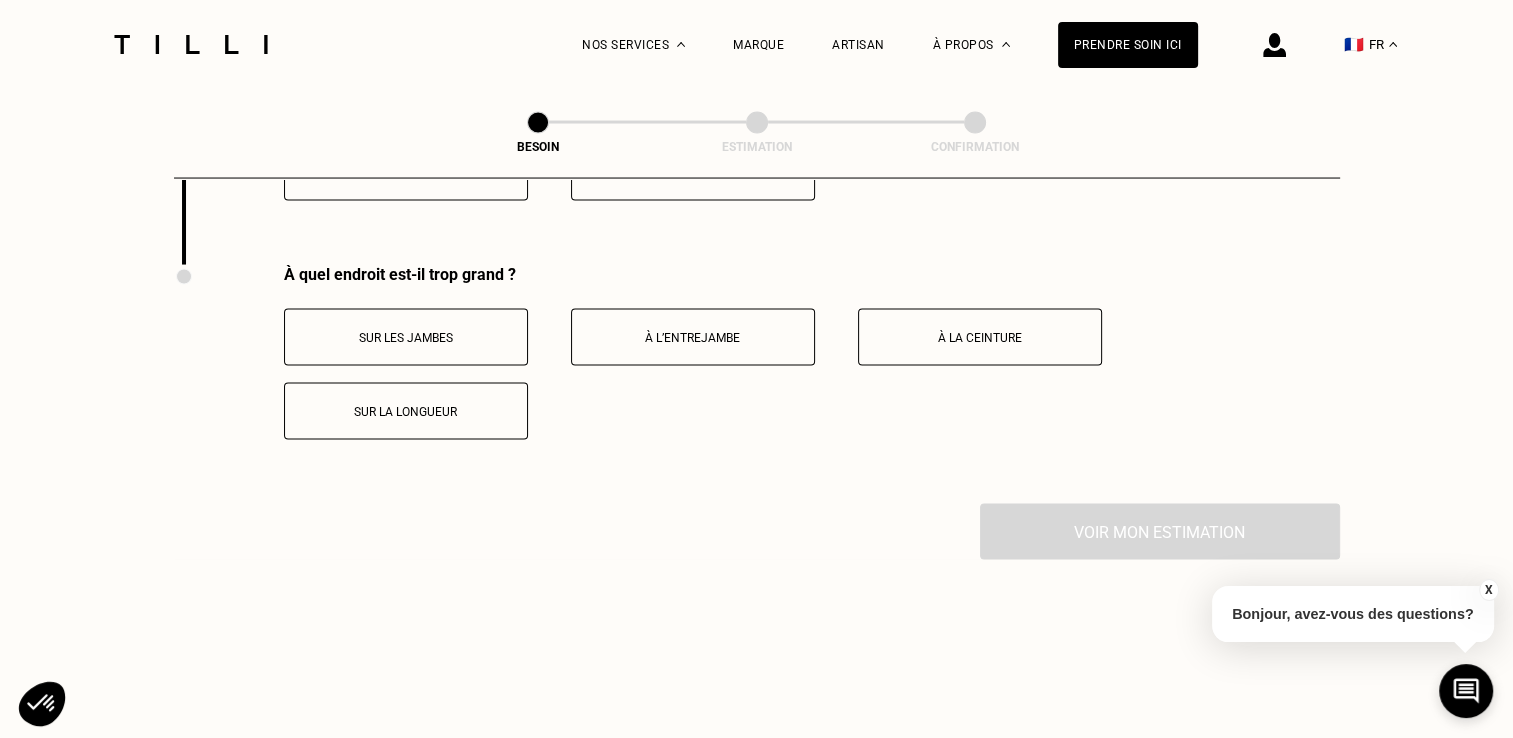 scroll, scrollTop: 3936, scrollLeft: 0, axis: vertical 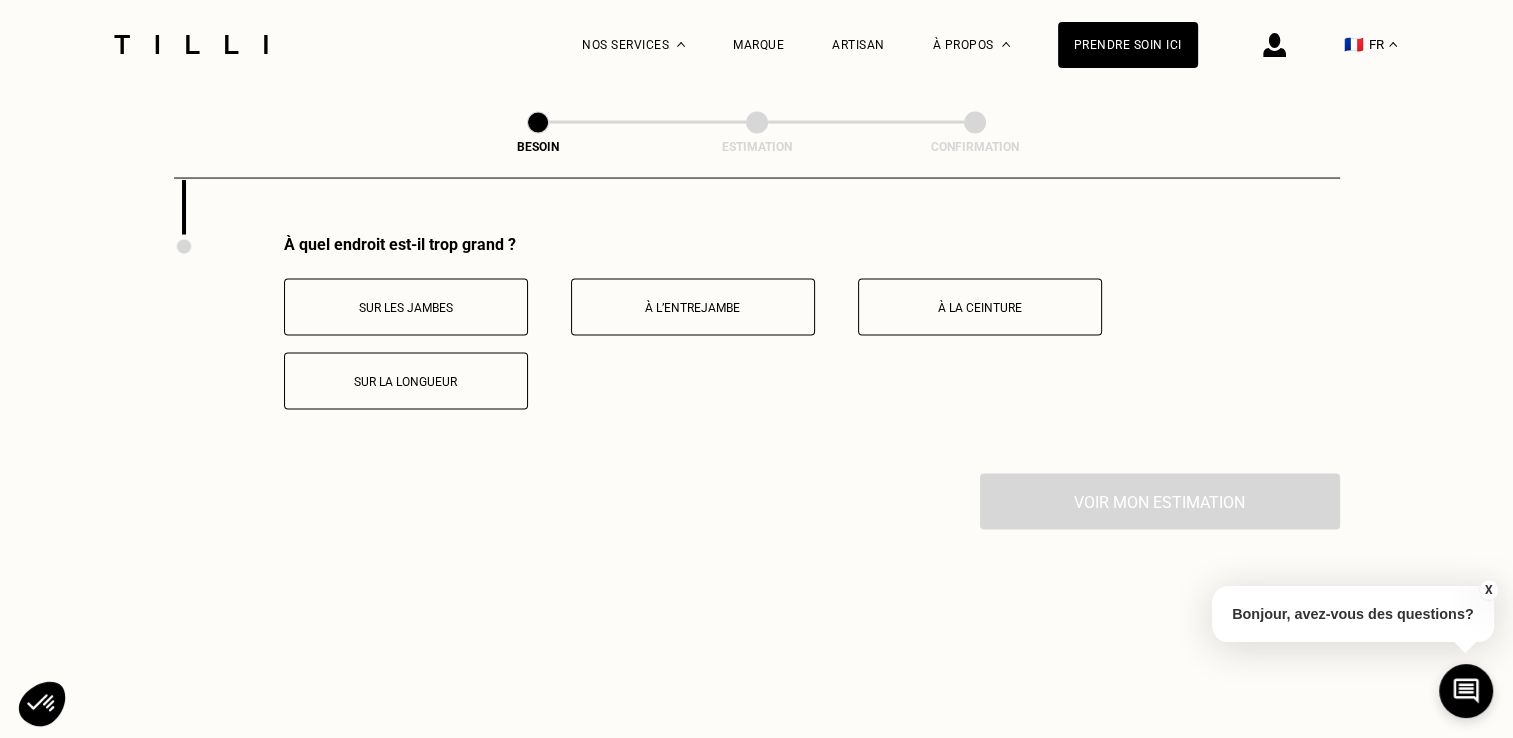 click on "Sur la longueur" at bounding box center (406, 382) 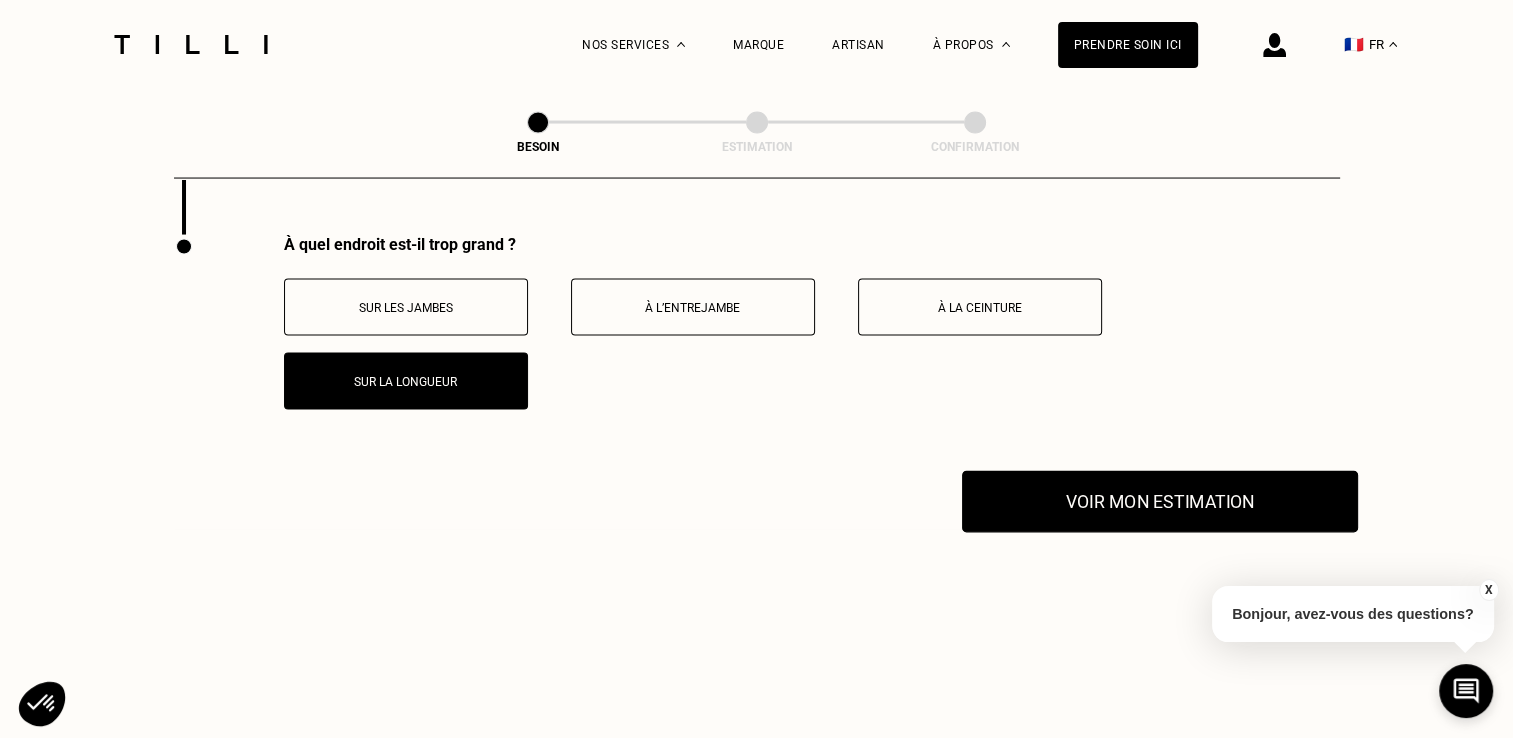 click on "Voir mon estimation" at bounding box center (1160, 502) 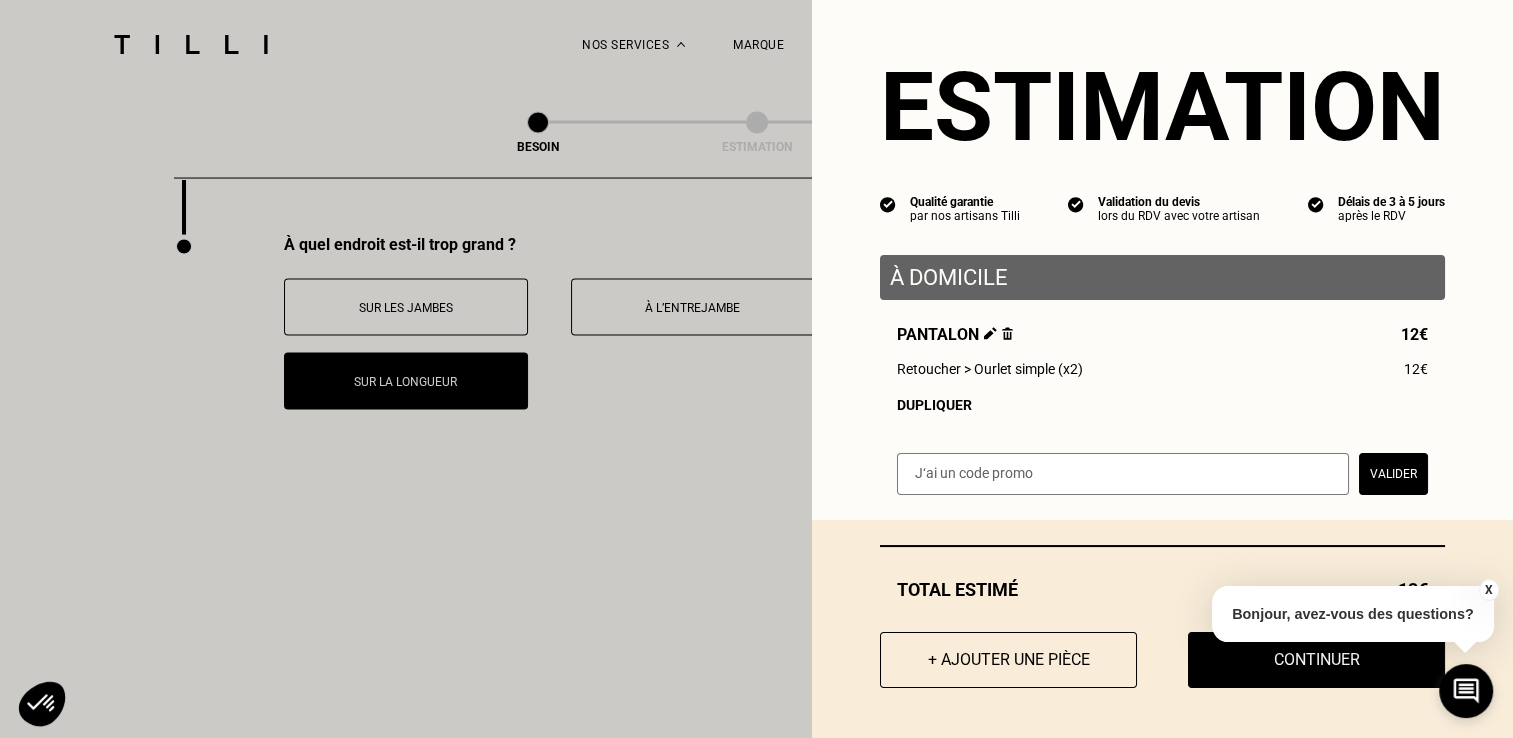 scroll, scrollTop: 0, scrollLeft: 0, axis: both 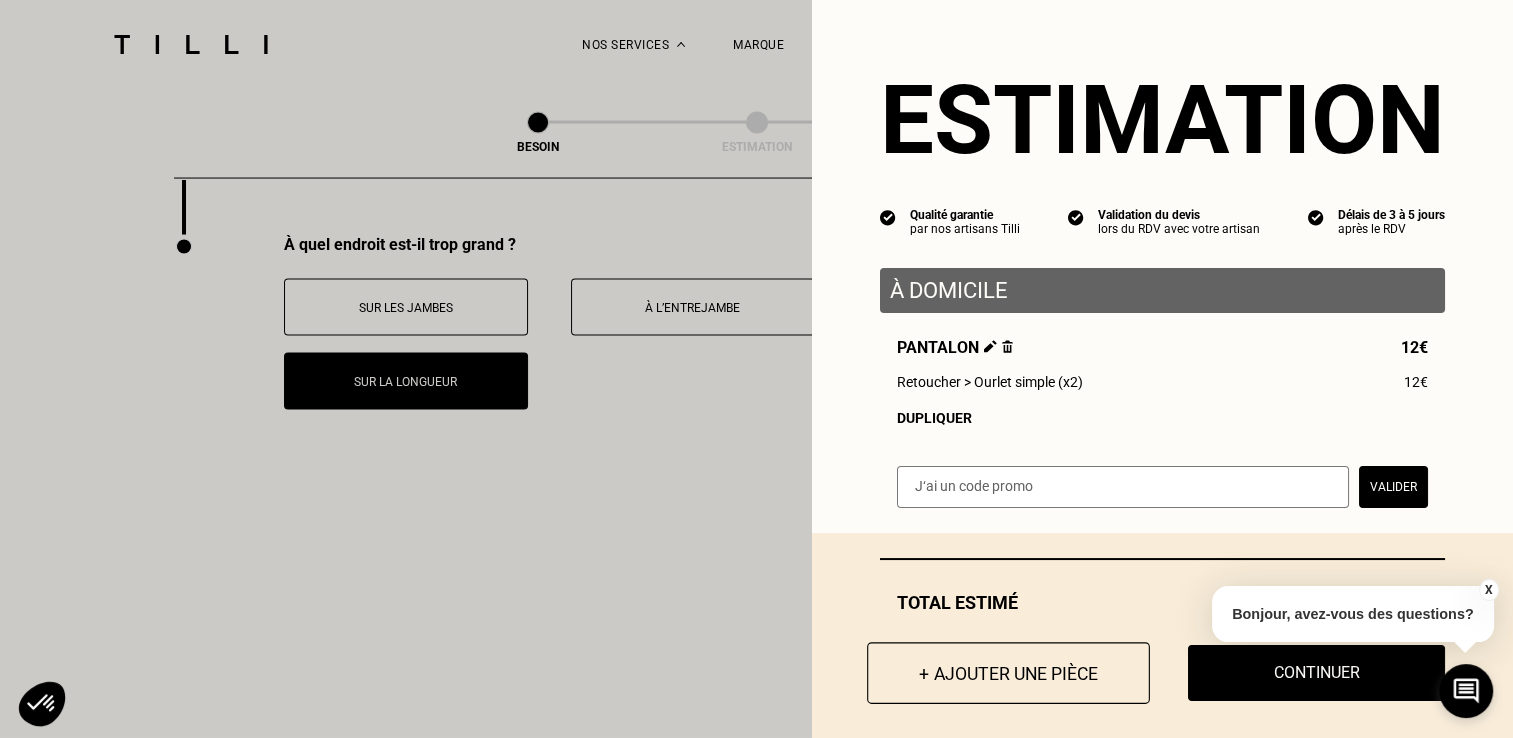 click on "+ Ajouter une pièce" at bounding box center (1008, 673) 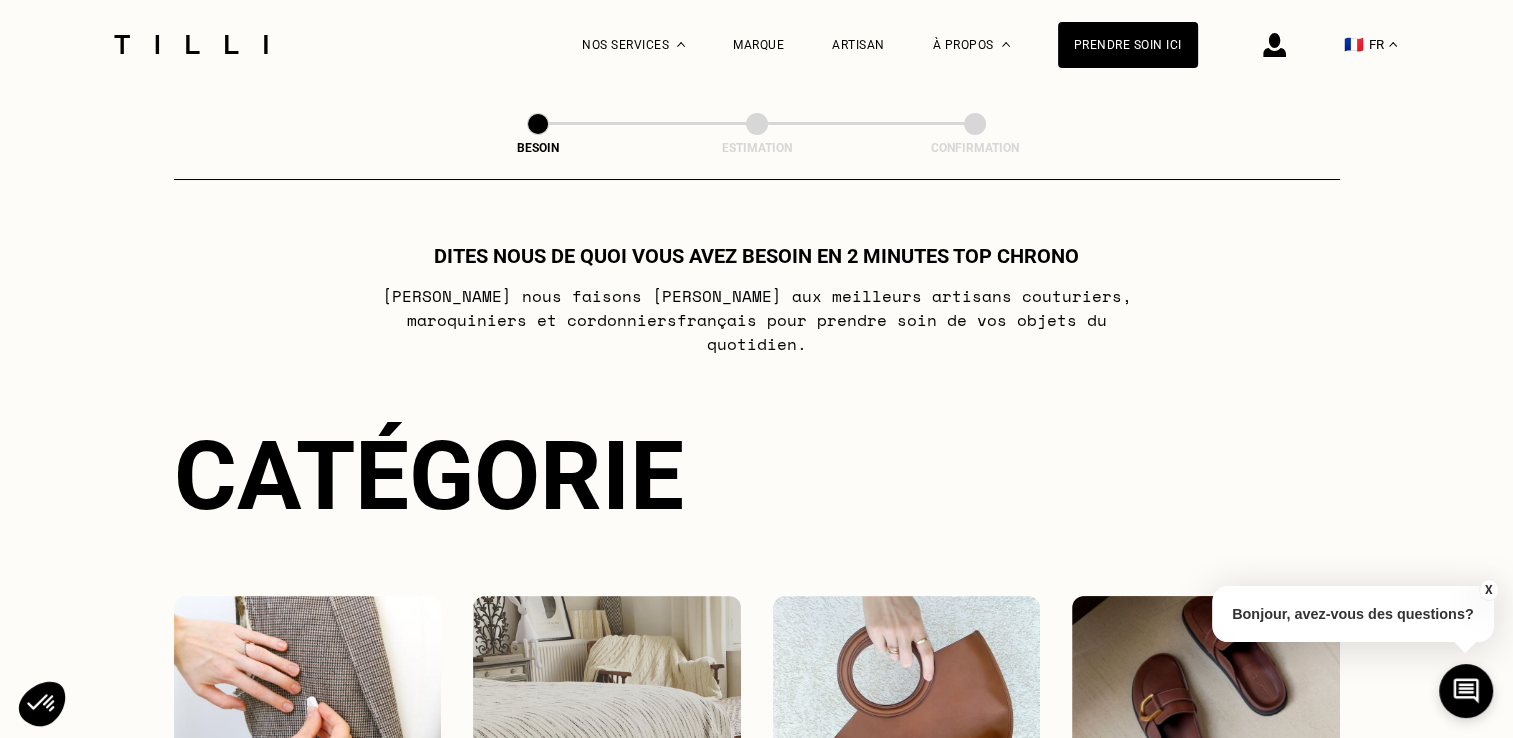 scroll, scrollTop: 410, scrollLeft: 0, axis: vertical 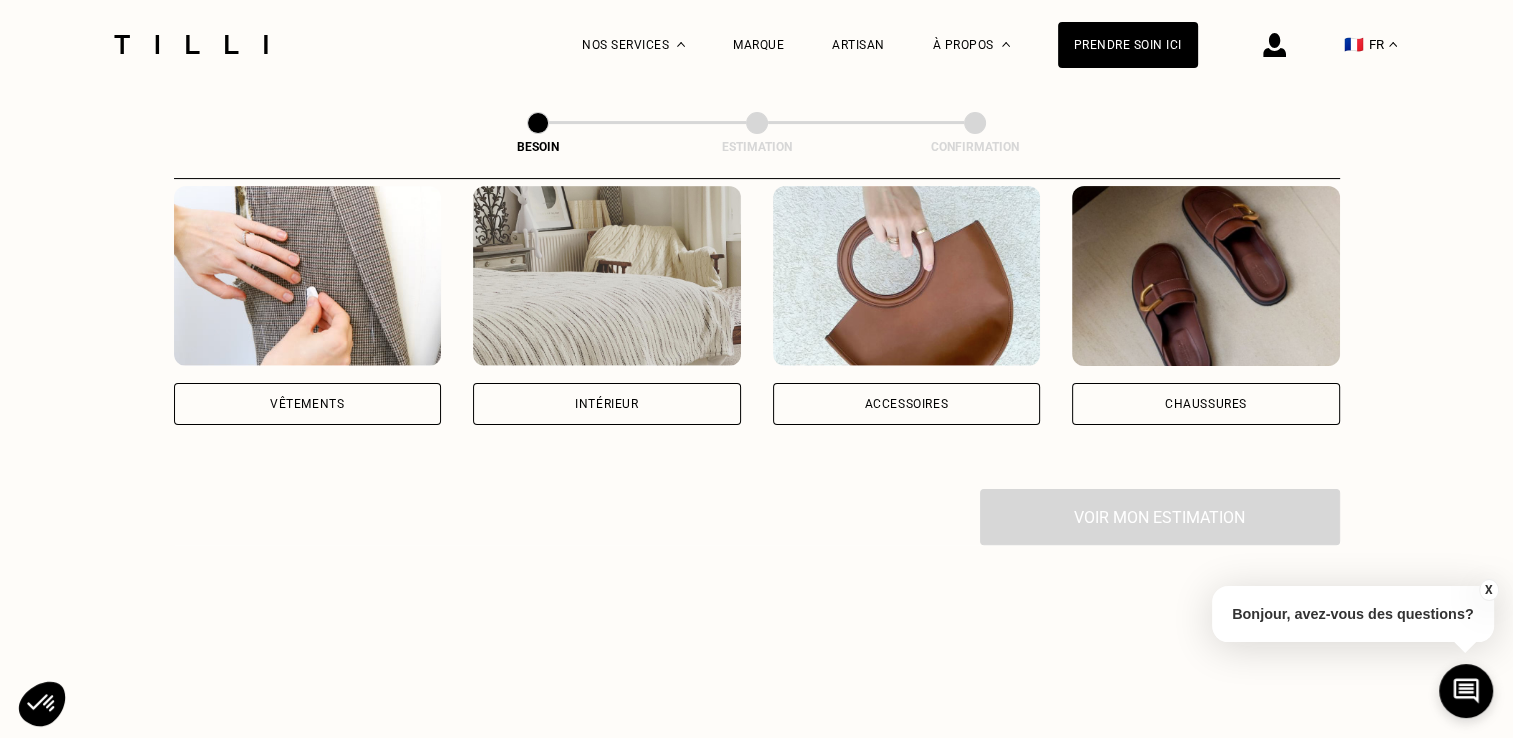 click on "Vêtements" at bounding box center [308, 404] 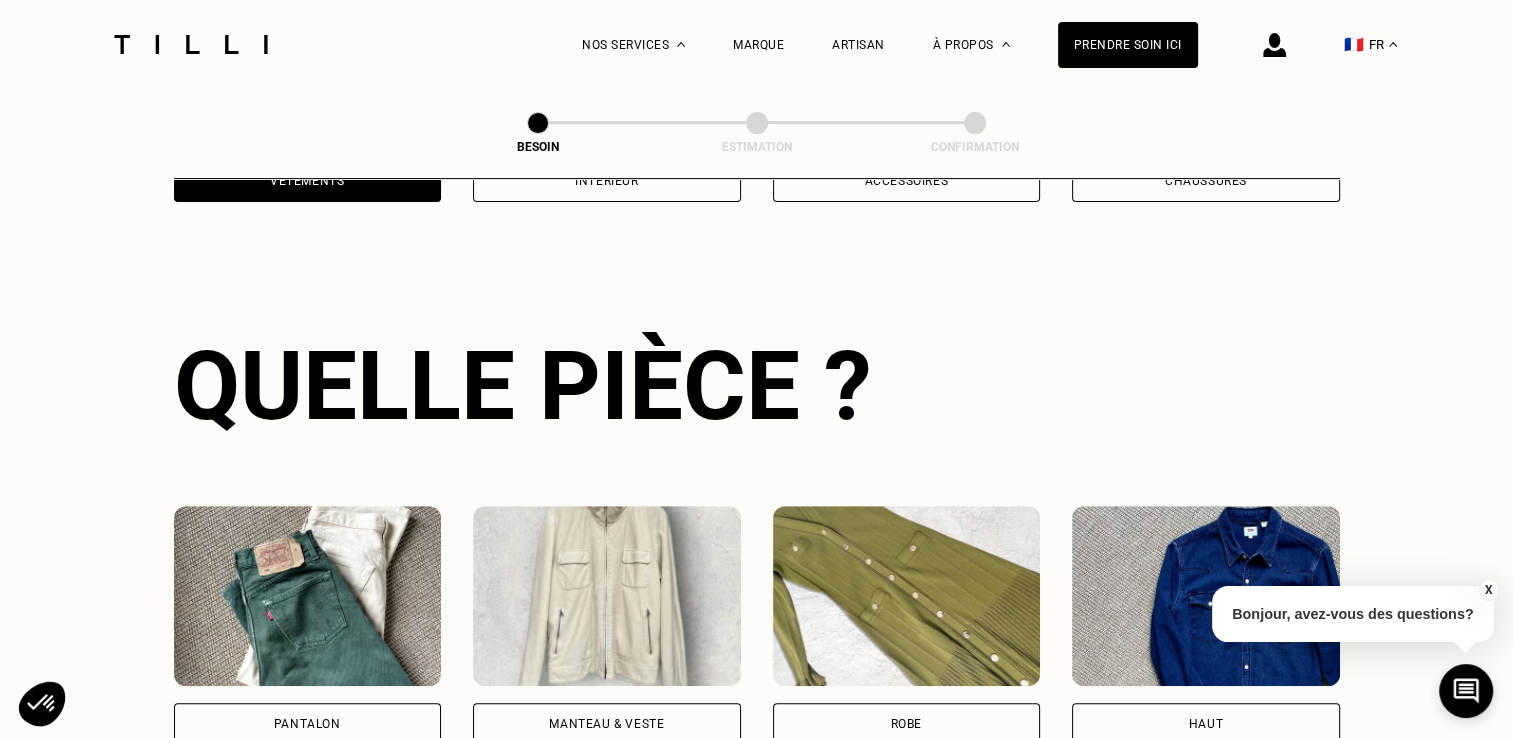 scroll, scrollTop: 652, scrollLeft: 0, axis: vertical 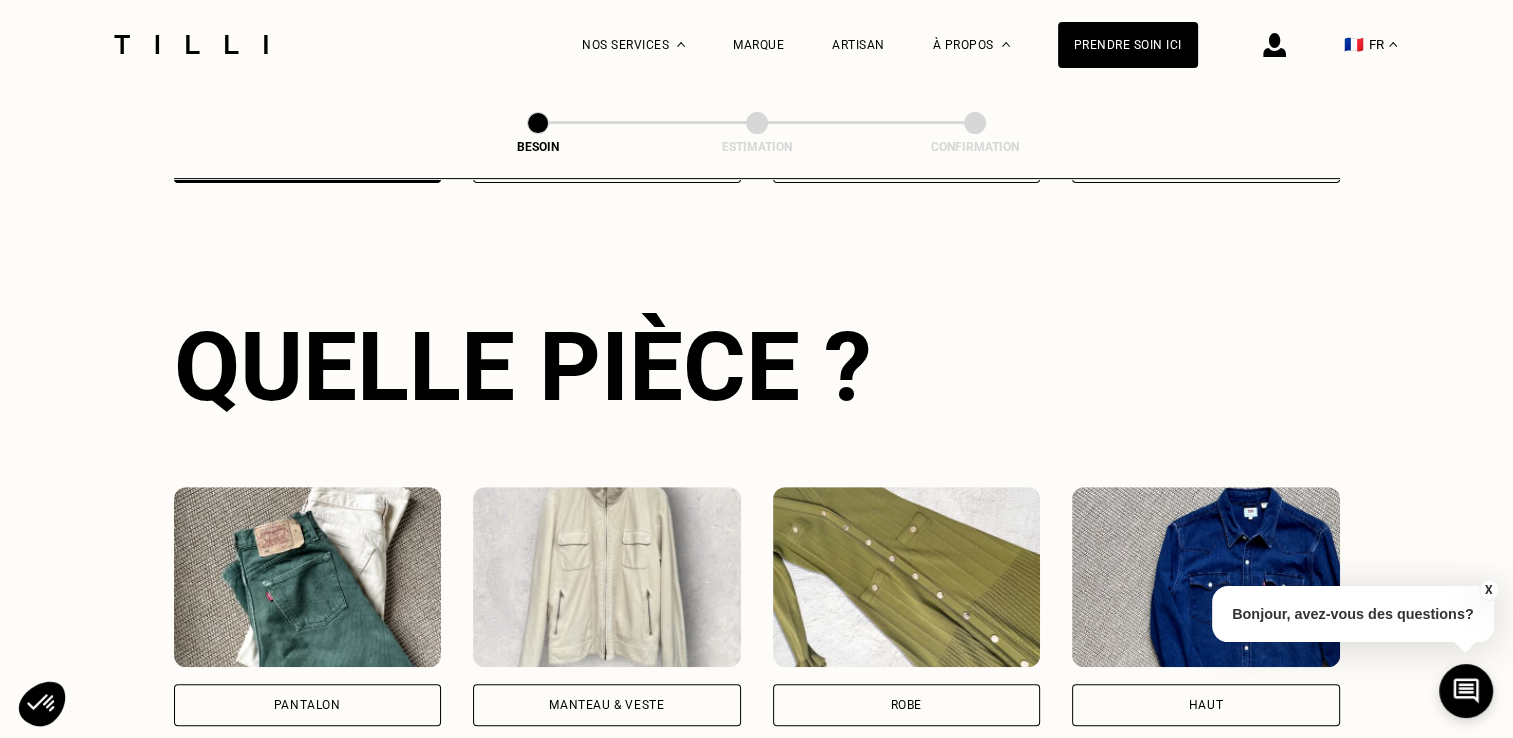 click on "Pantalon" at bounding box center [308, 705] 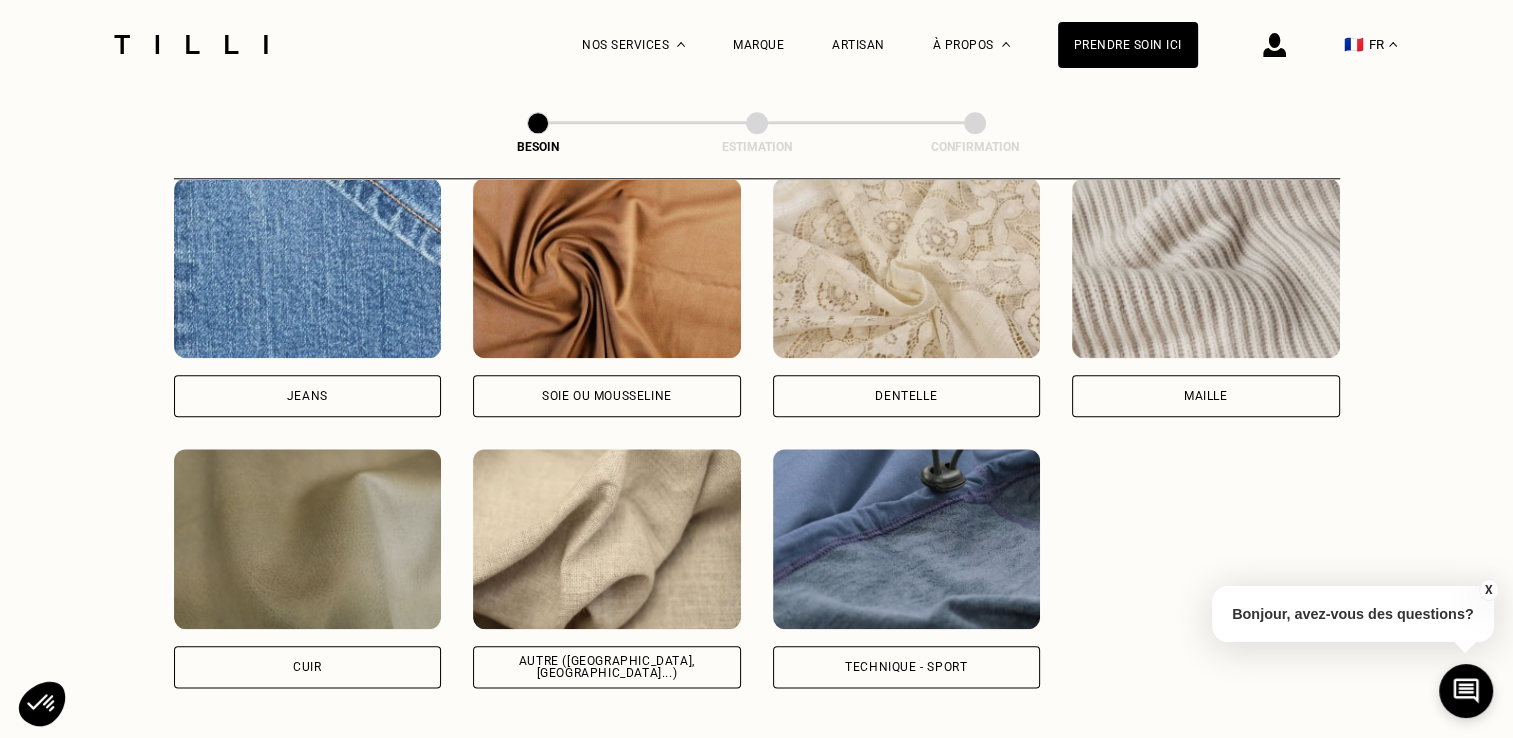 scroll, scrollTop: 2176, scrollLeft: 0, axis: vertical 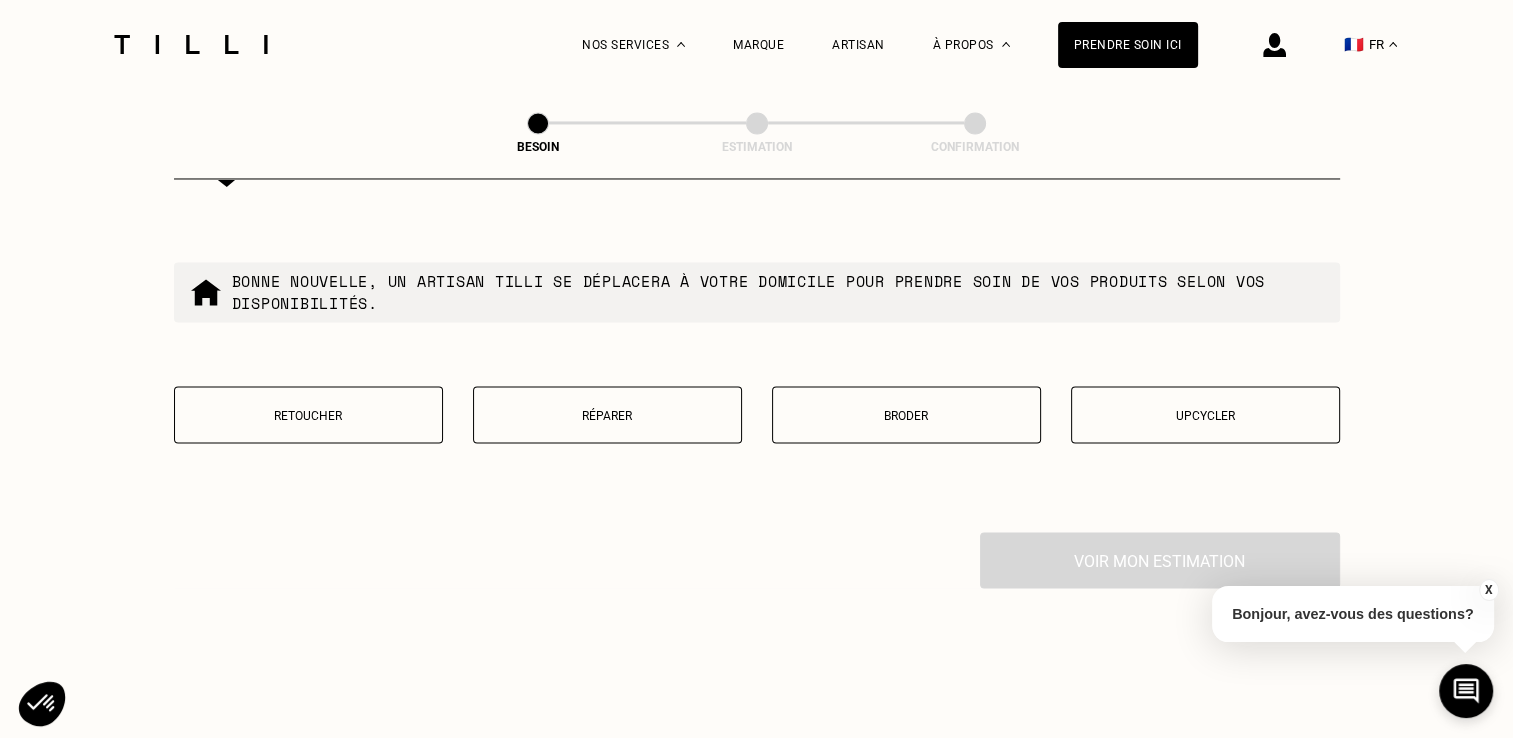 click on "Retoucher" at bounding box center (308, 414) 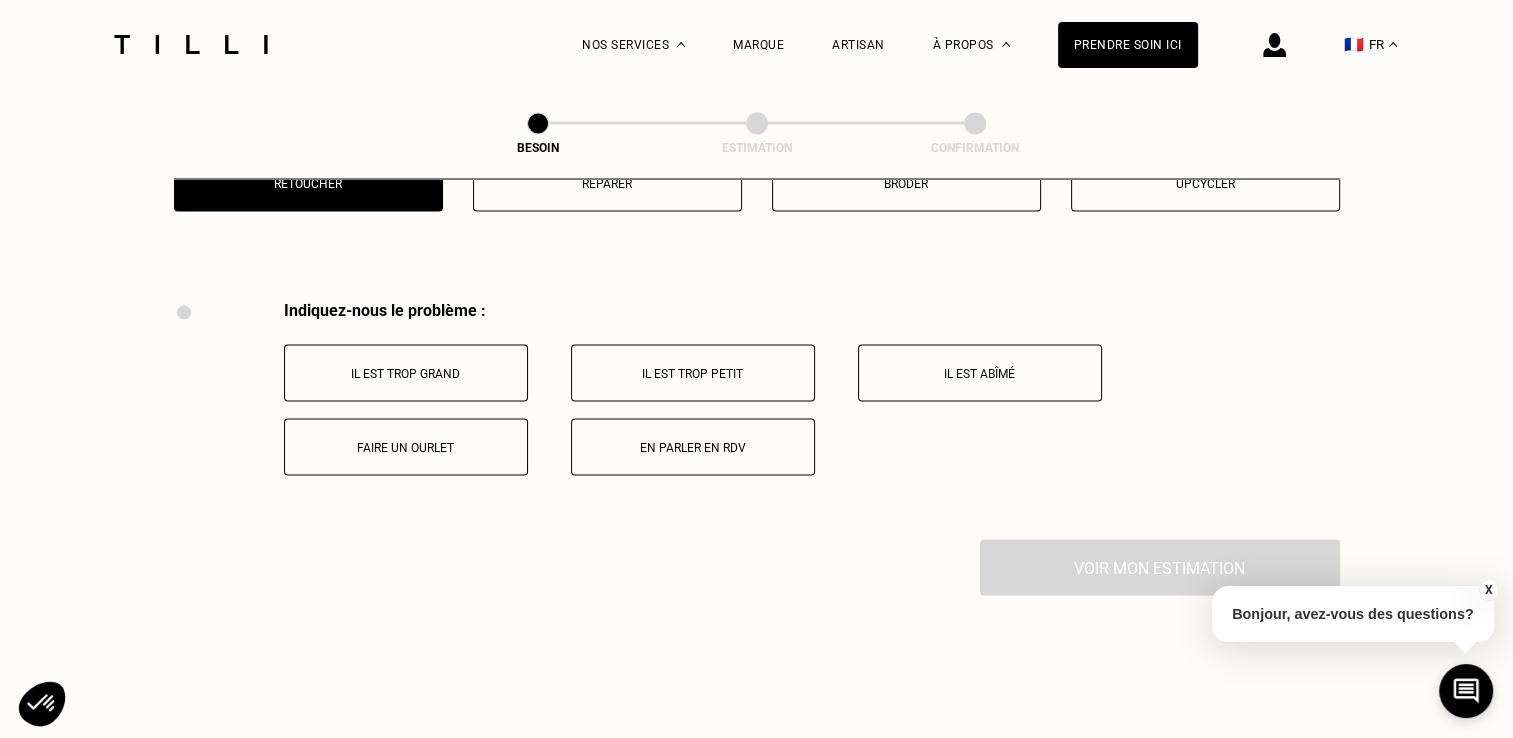 scroll, scrollTop: 3697, scrollLeft: 0, axis: vertical 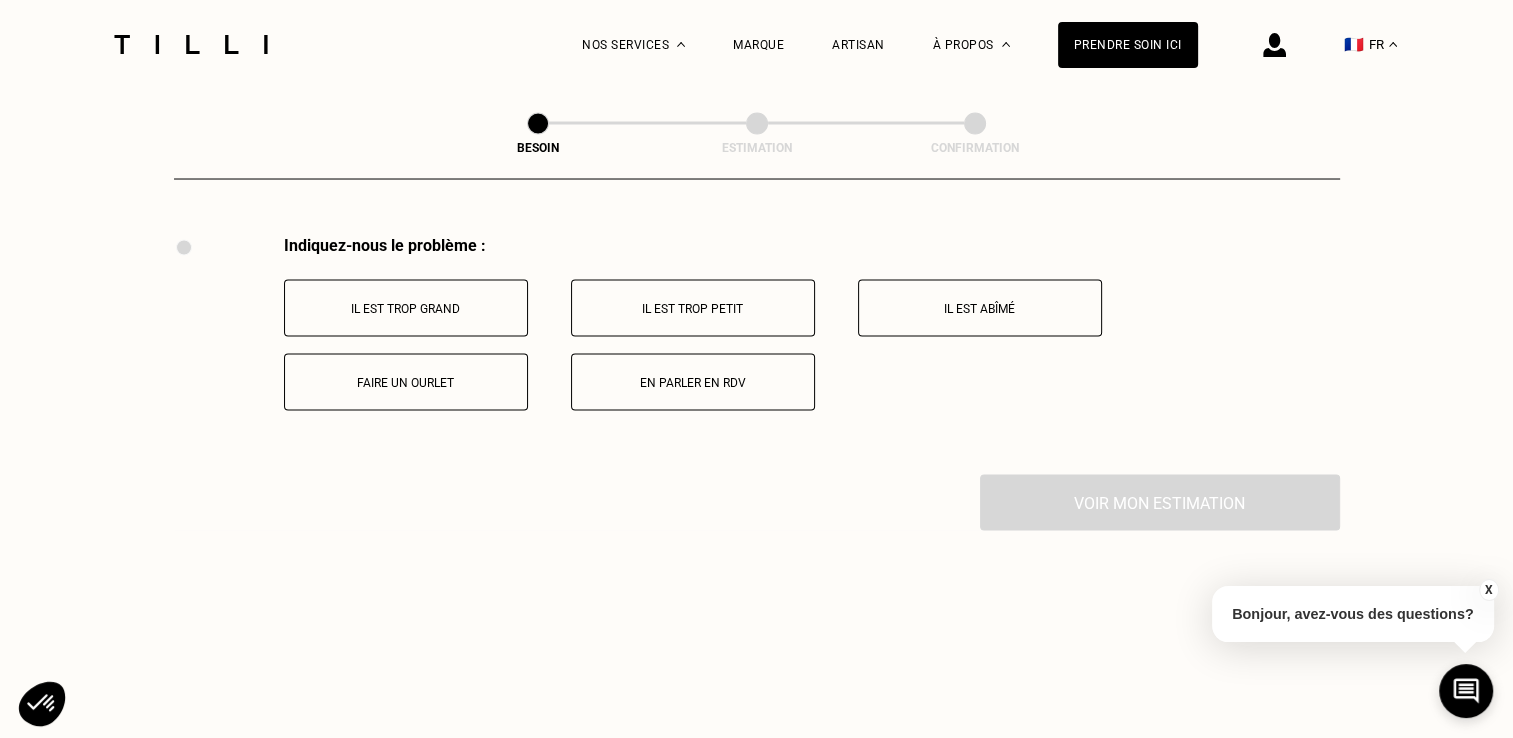 click on "Il est trop grand" at bounding box center [406, 307] 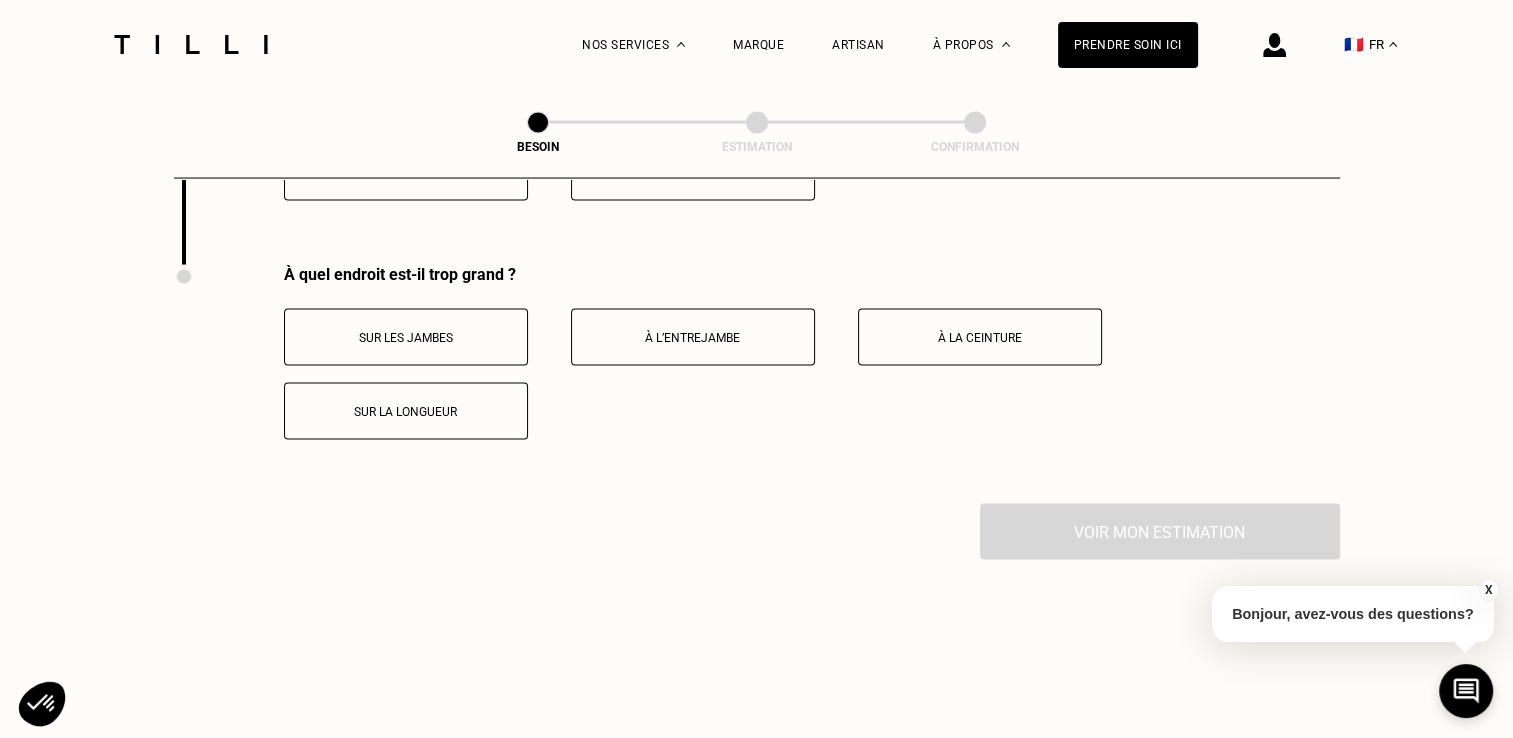 scroll, scrollTop: 3936, scrollLeft: 0, axis: vertical 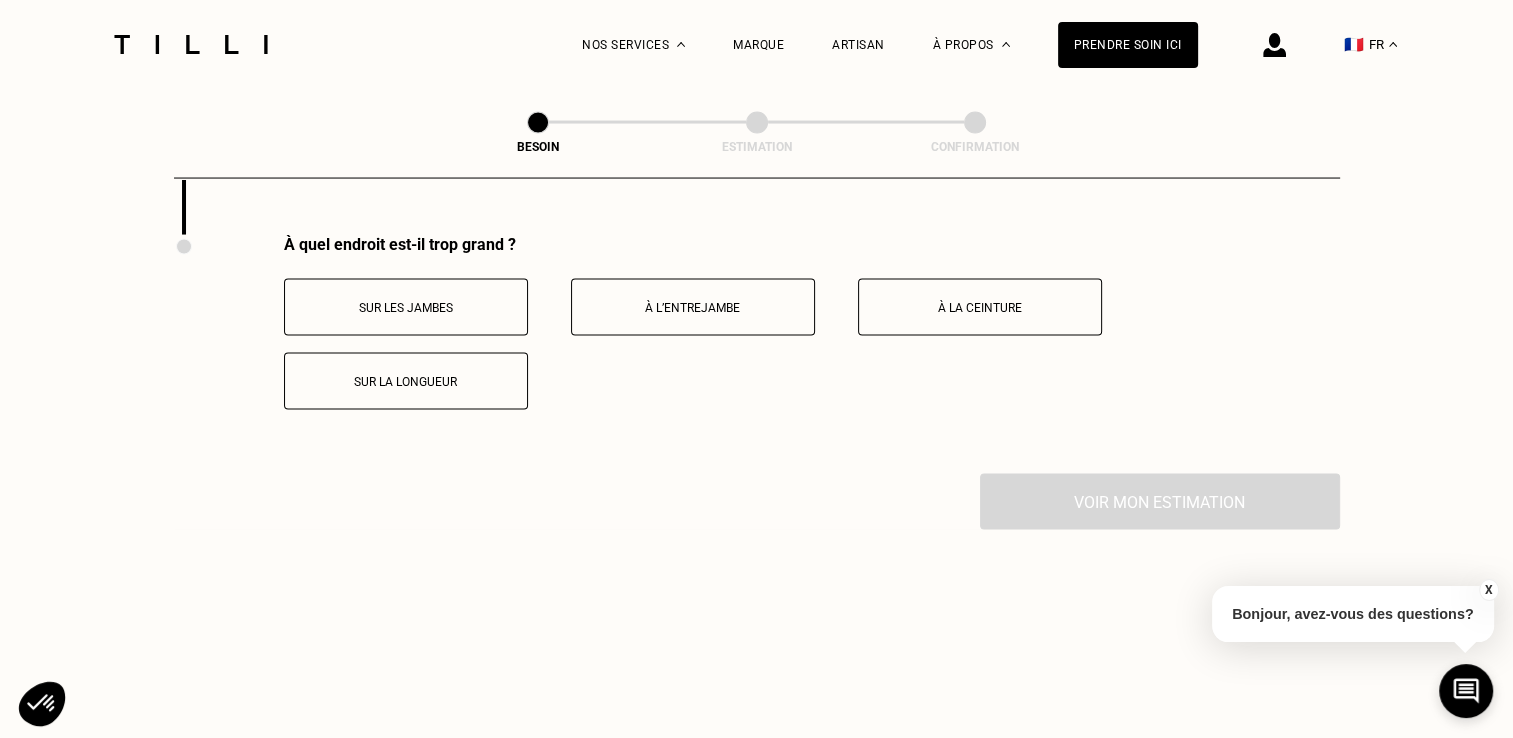 click on "Sur la longueur" at bounding box center [406, 381] 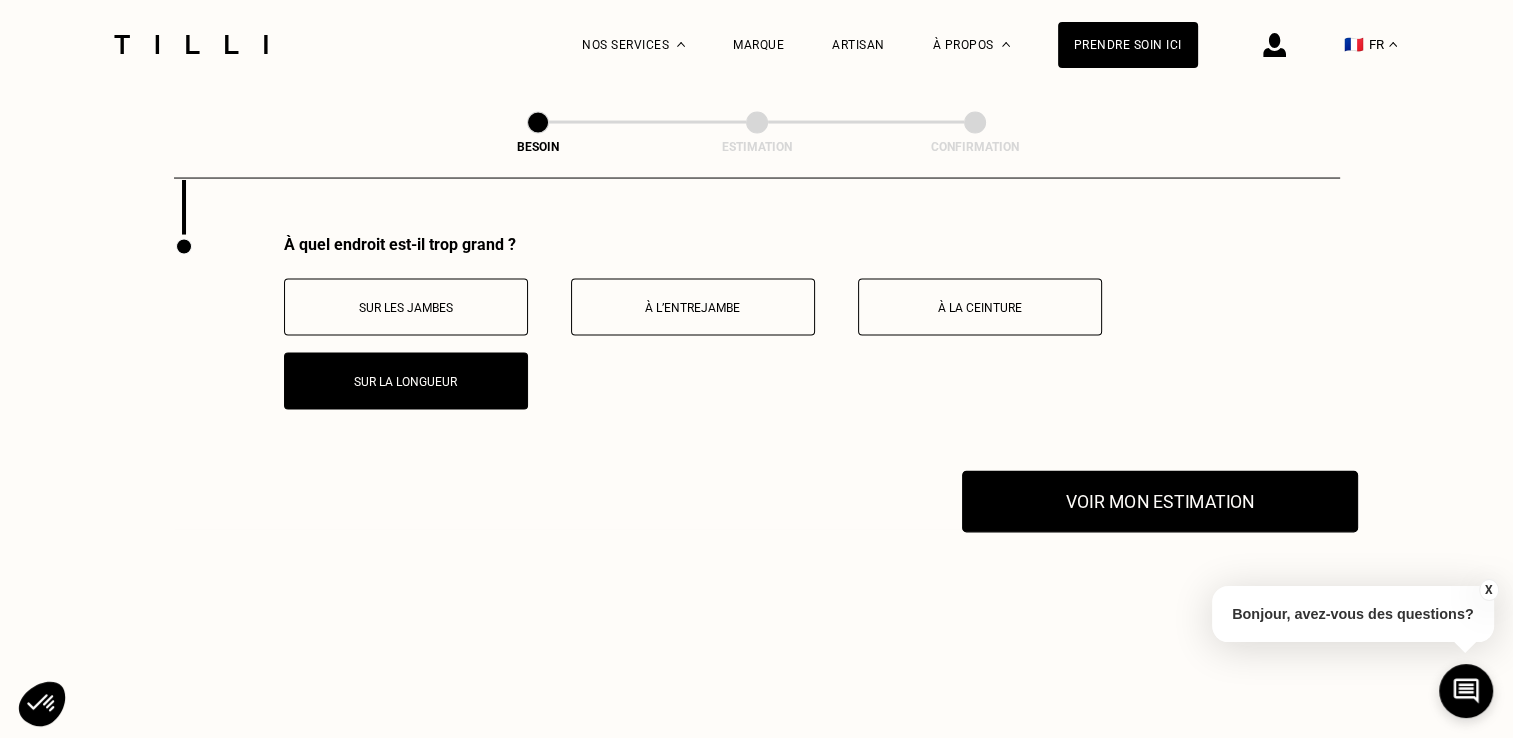 click on "Voir mon estimation" at bounding box center (1160, 502) 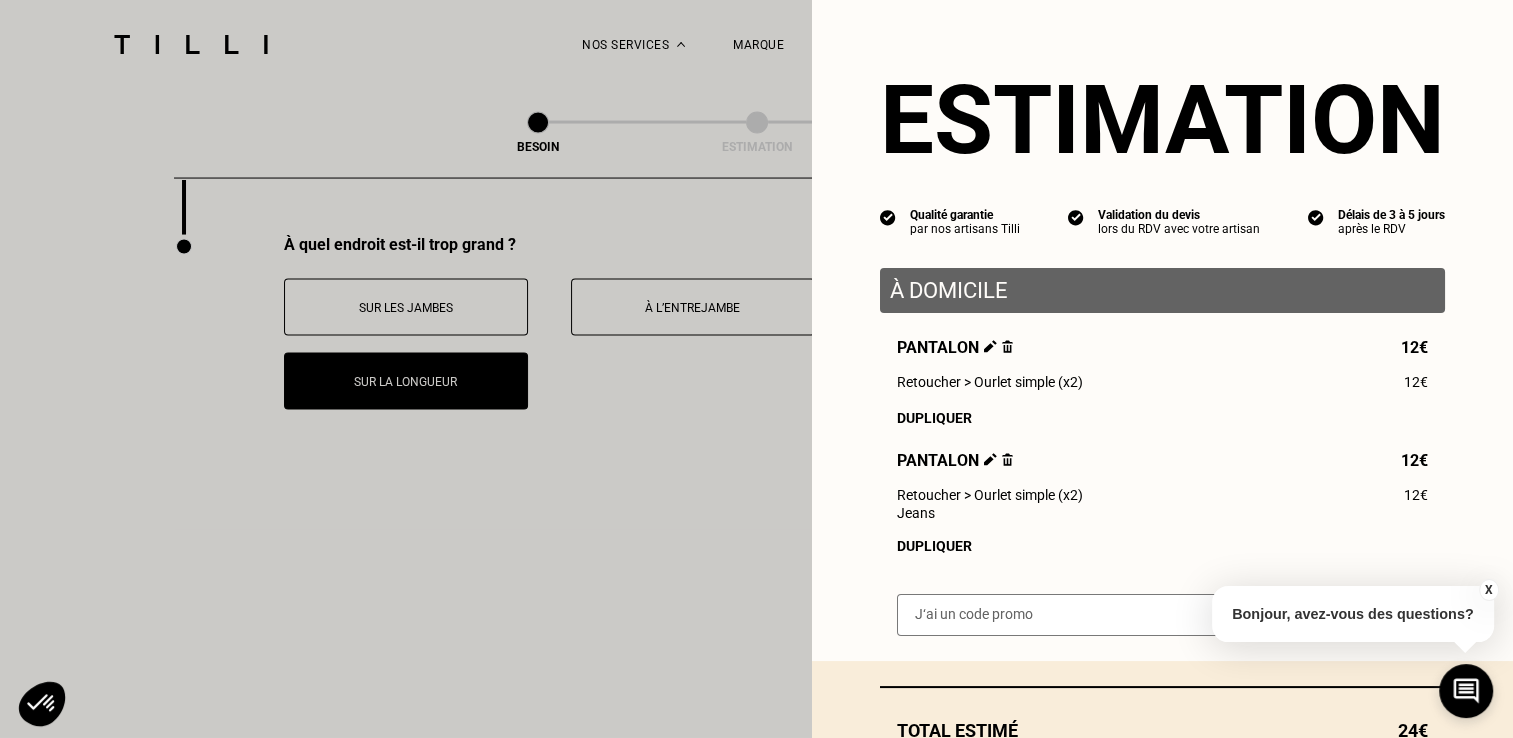 scroll, scrollTop: 150, scrollLeft: 0, axis: vertical 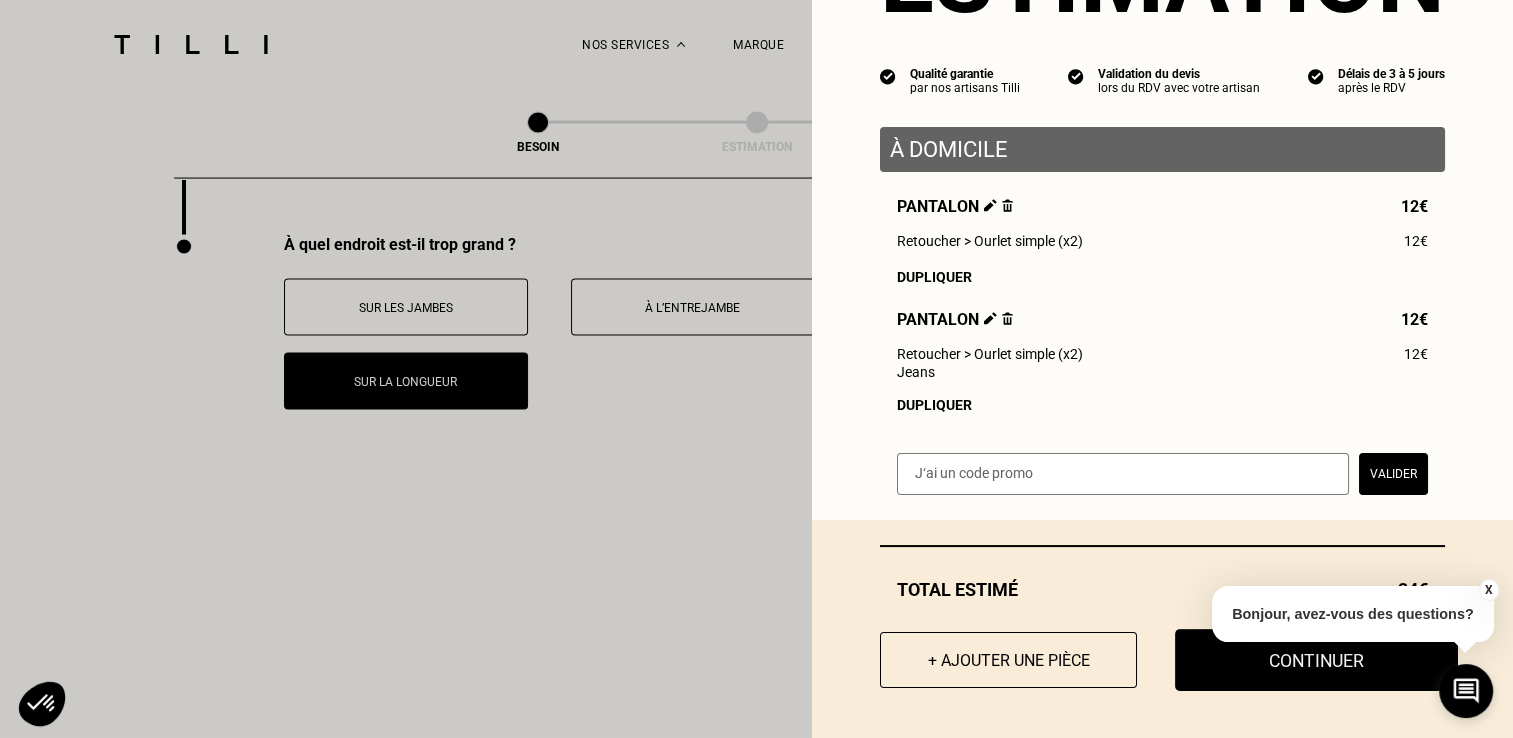 click on "Continuer" at bounding box center [1316, 660] 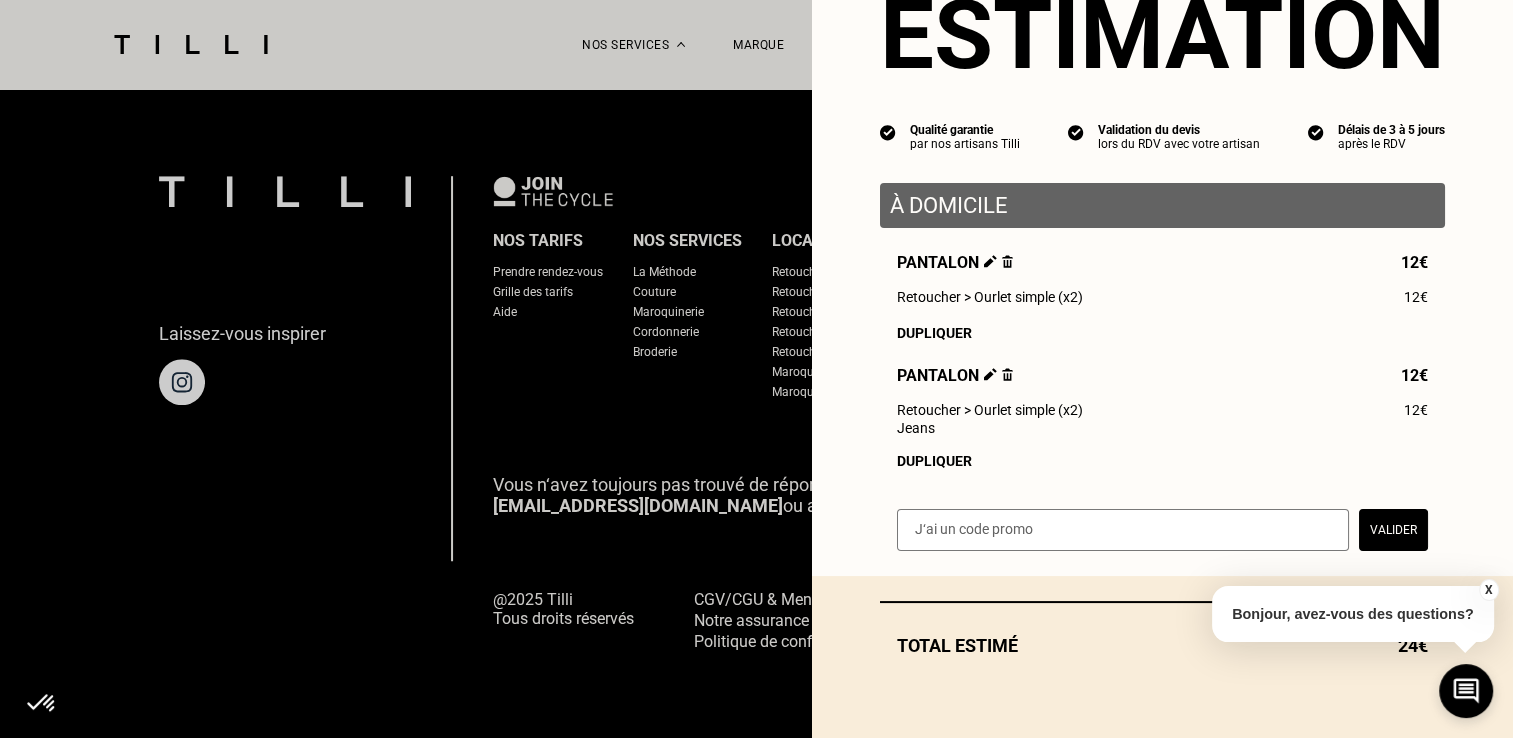 scroll, scrollTop: 1285, scrollLeft: 0, axis: vertical 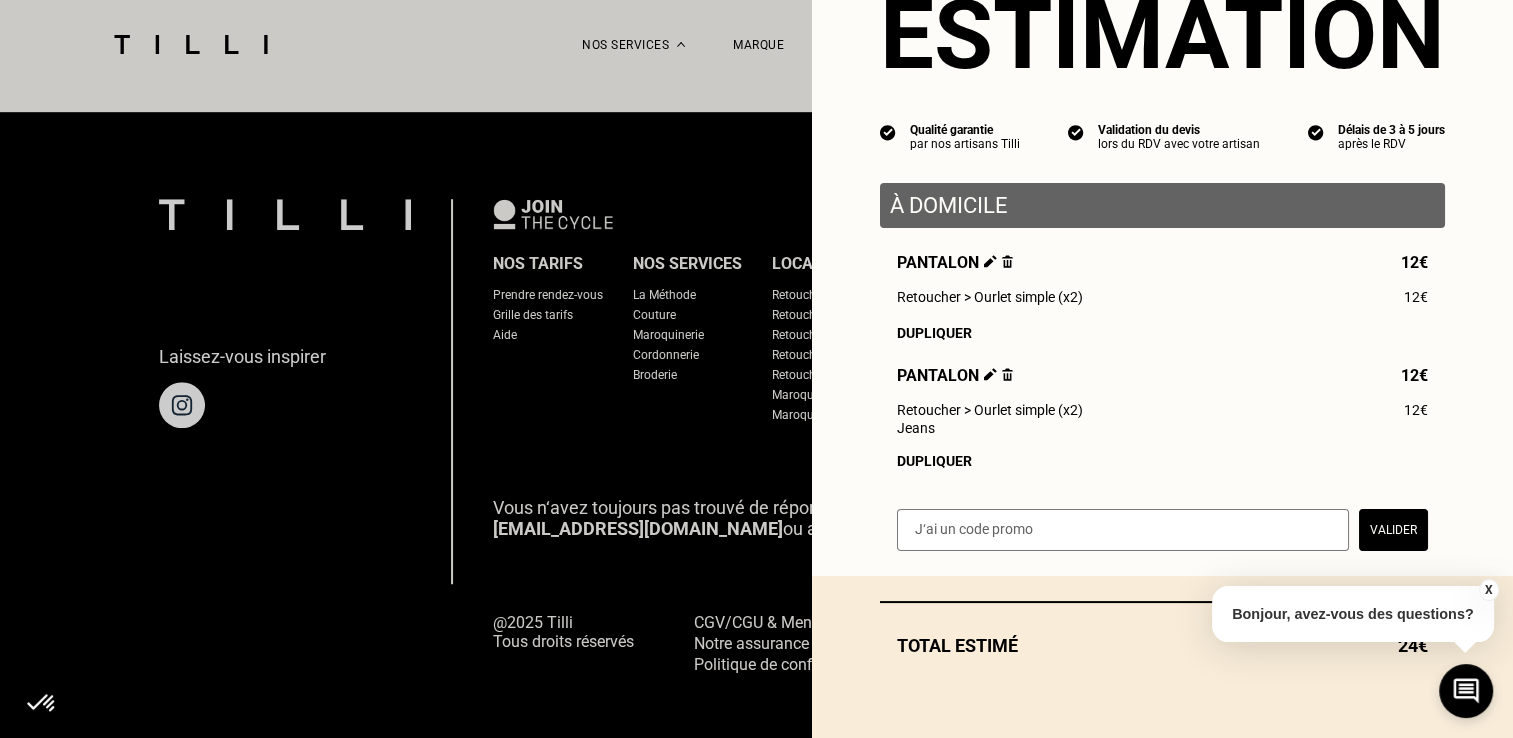 select on "FR" 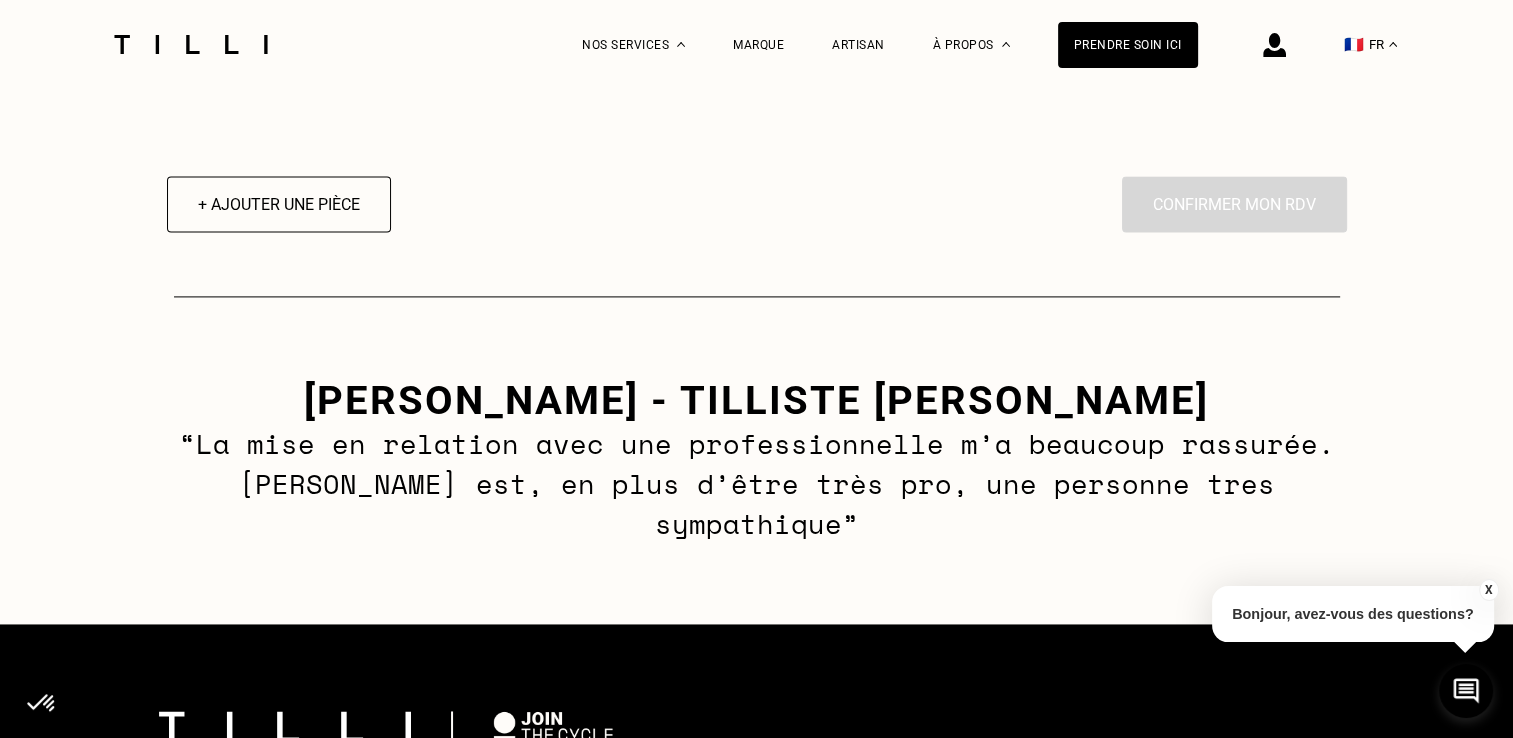 scroll, scrollTop: 2756, scrollLeft: 0, axis: vertical 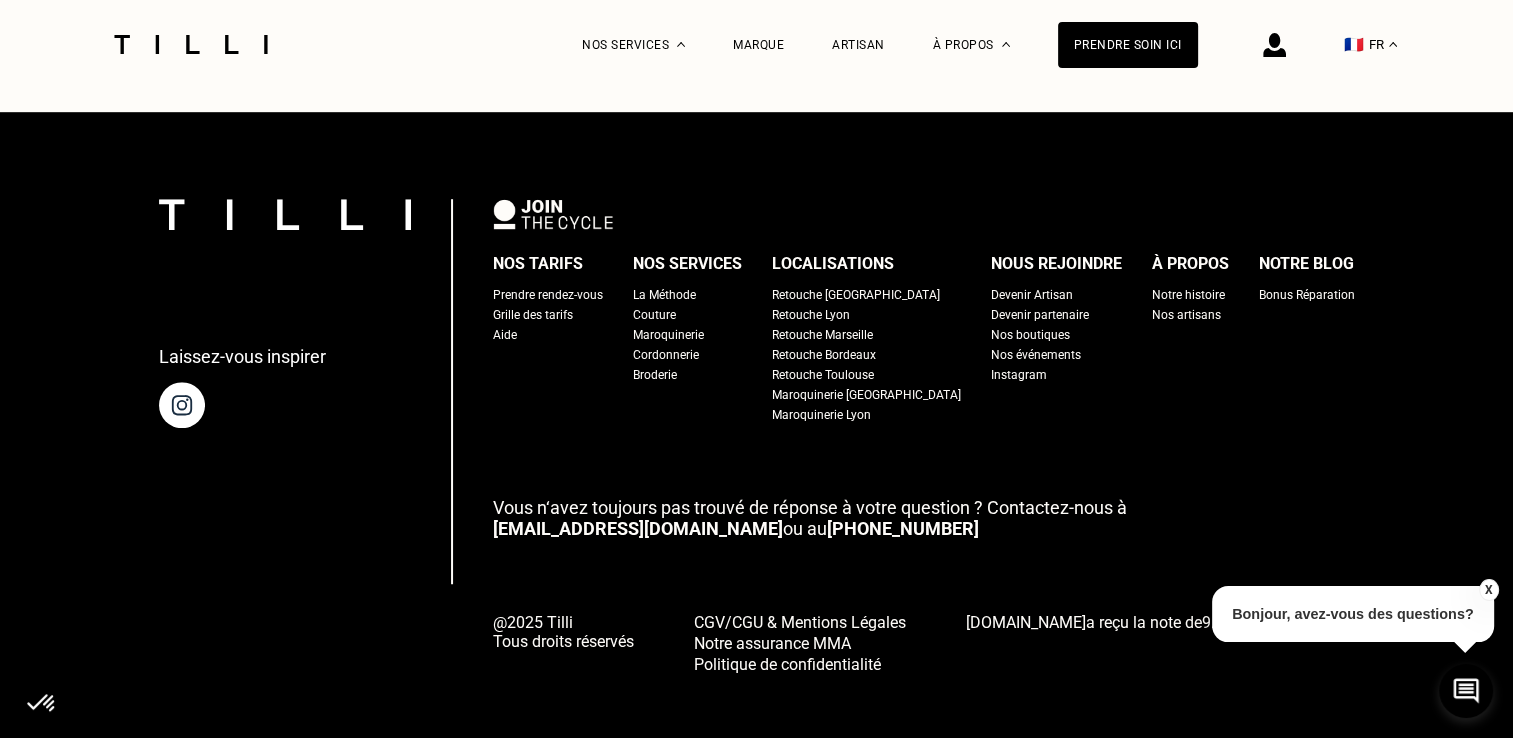 select on "FR" 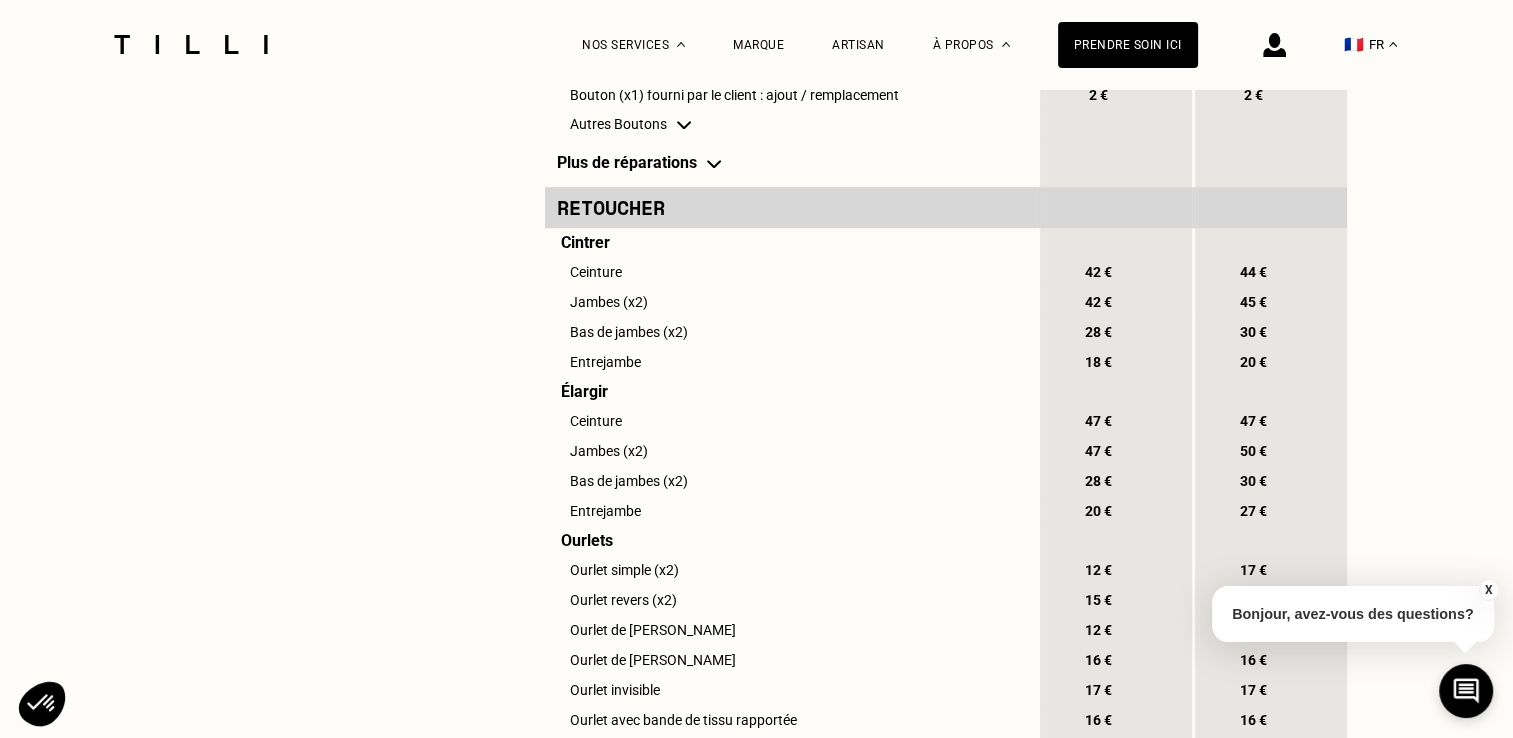 scroll, scrollTop: 2275, scrollLeft: 0, axis: vertical 